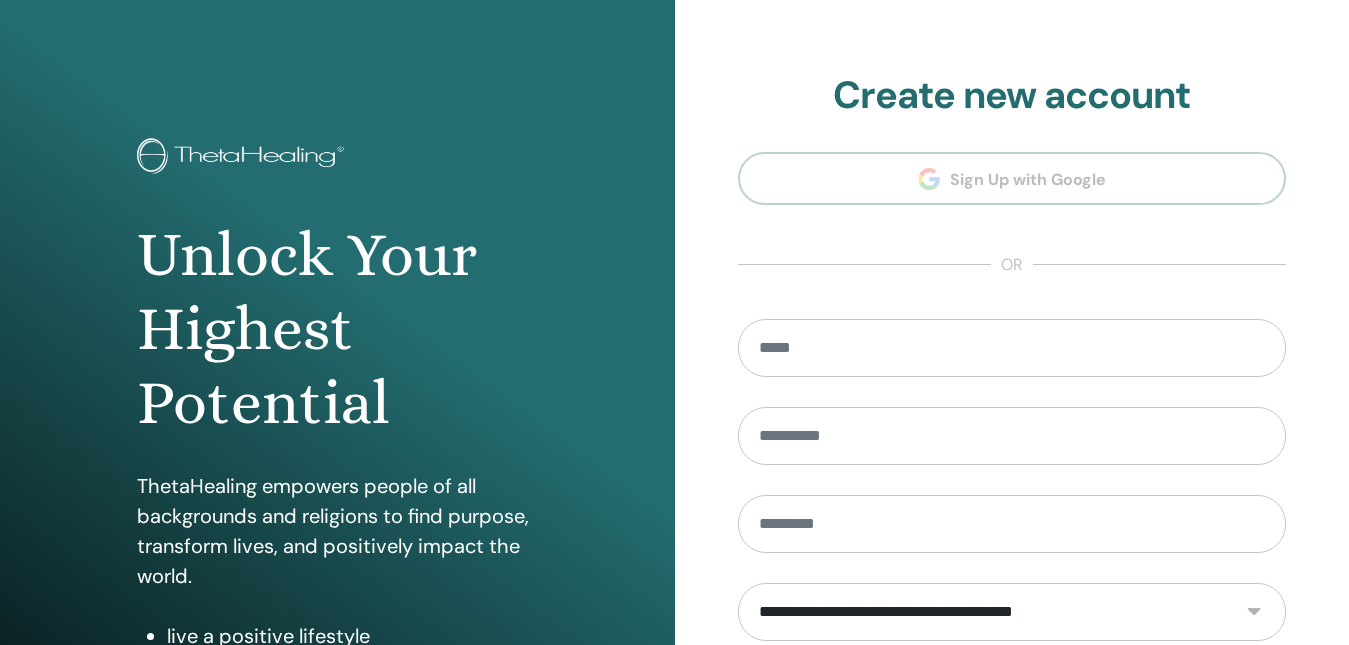 scroll, scrollTop: 0, scrollLeft: 0, axis: both 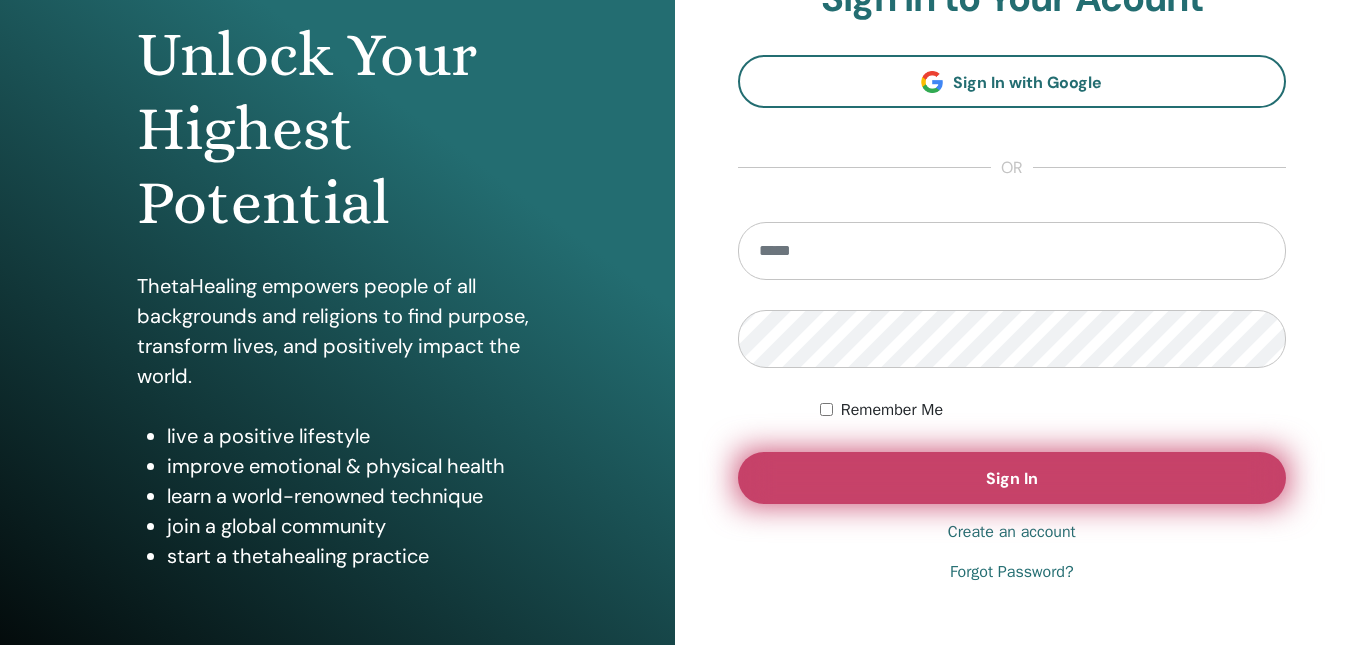 type on "**********" 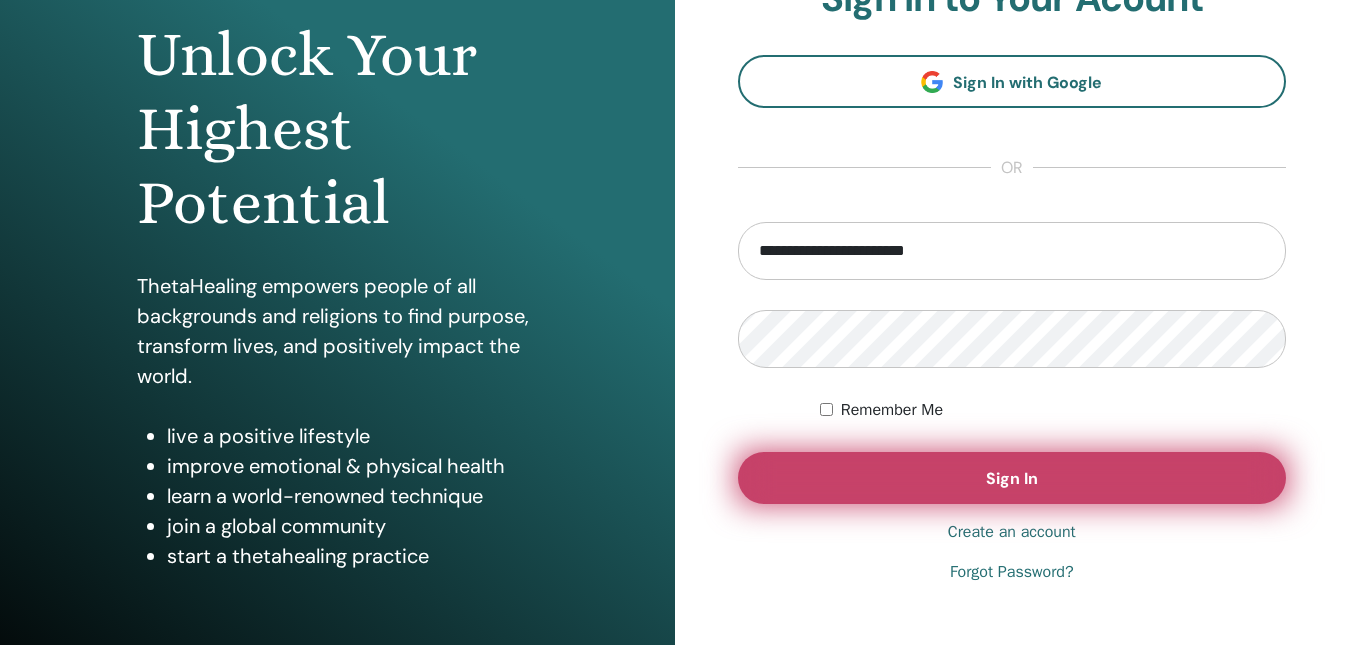 click on "Sign In" at bounding box center (1012, 478) 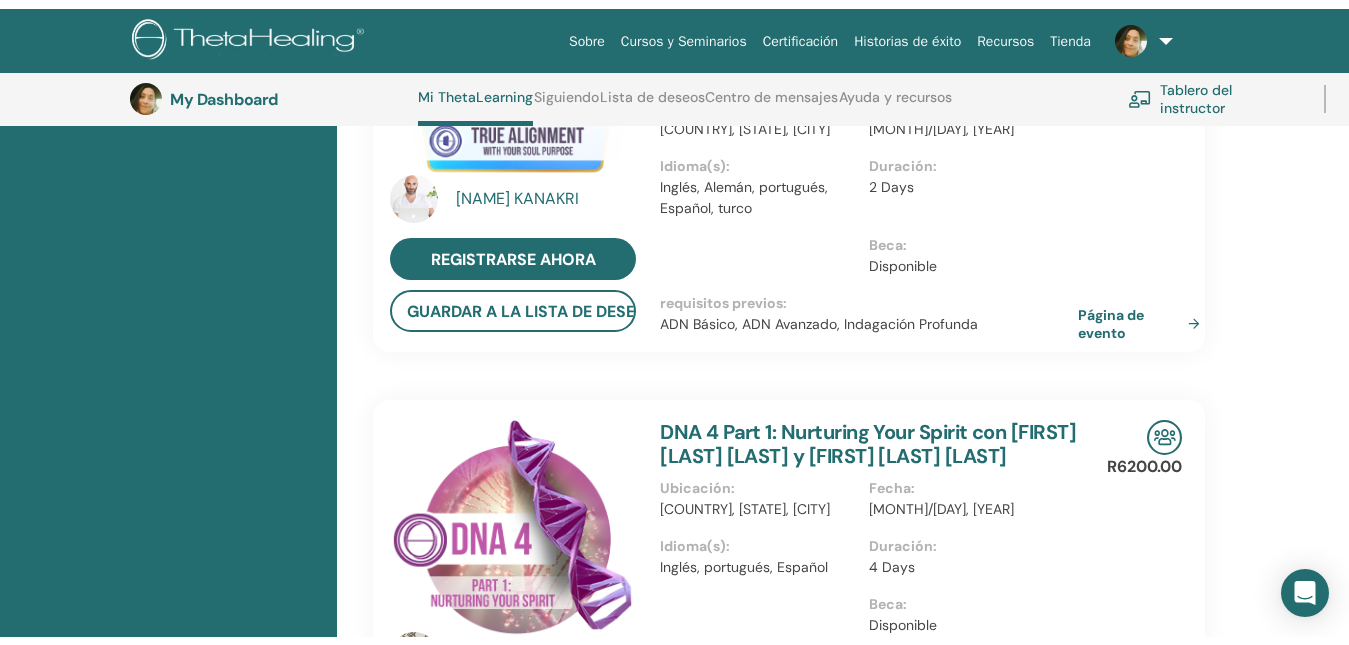 scroll, scrollTop: 0, scrollLeft: 0, axis: both 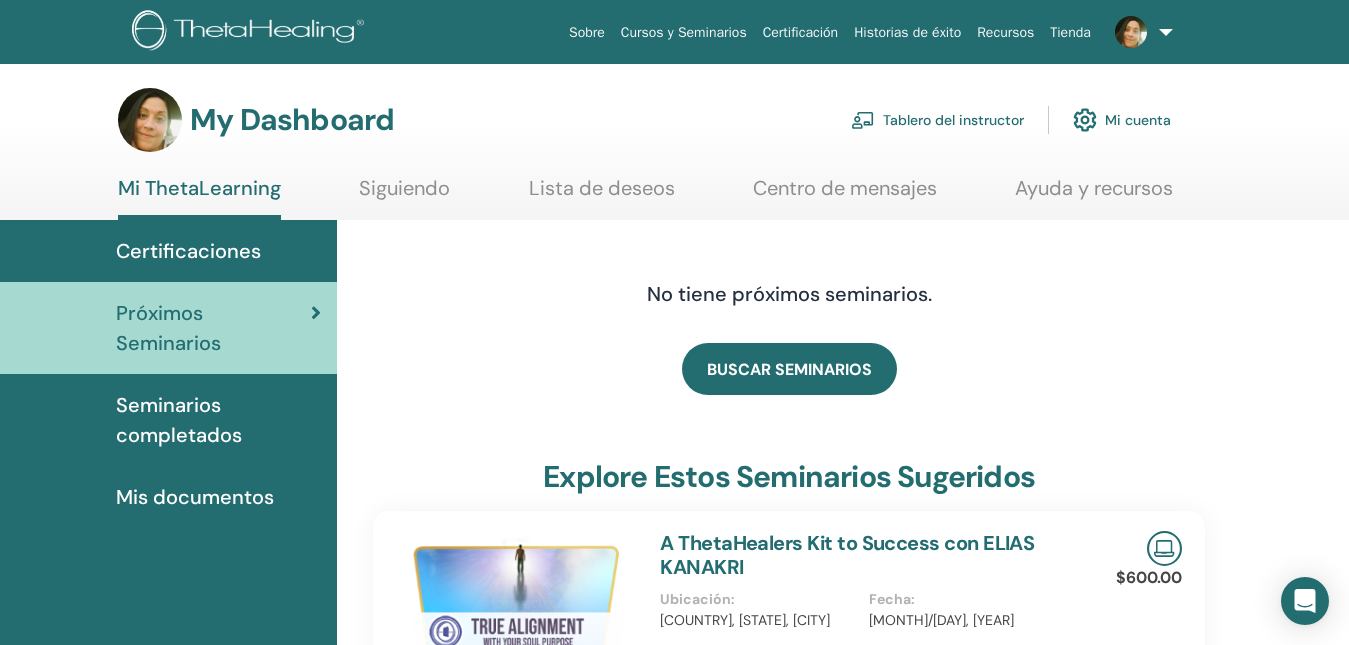 click on "Tablero del instructor" at bounding box center [937, 120] 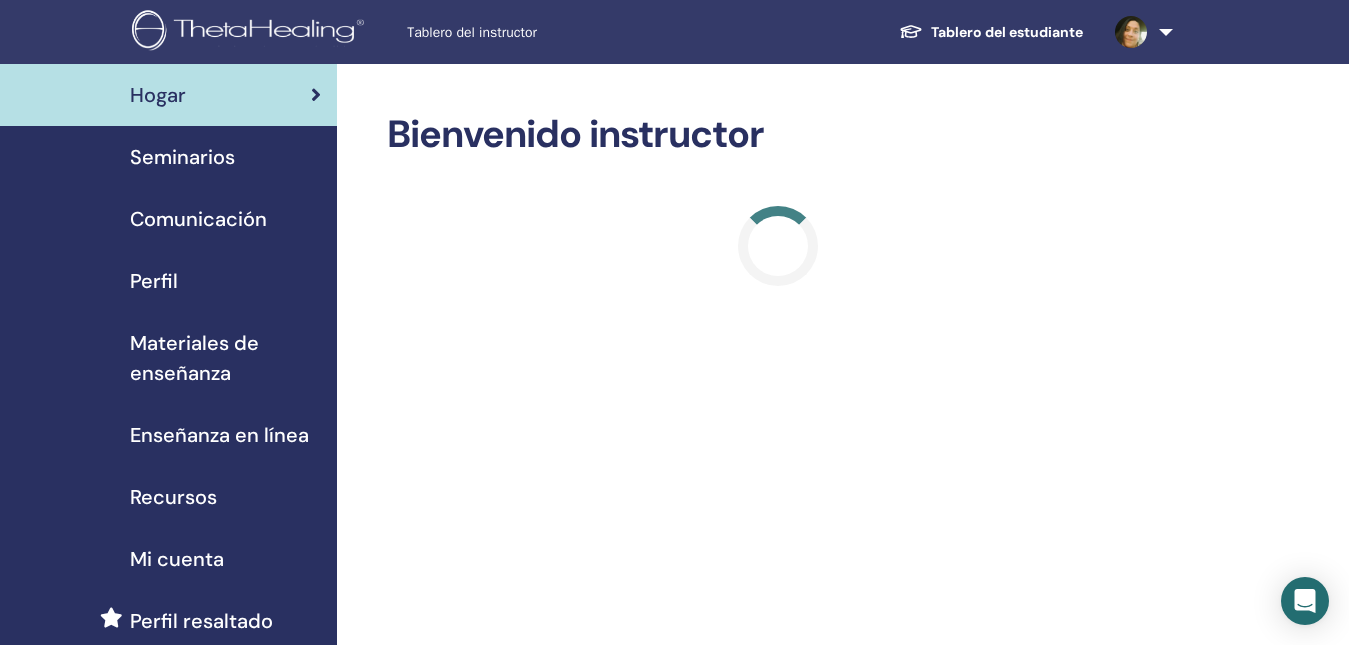 scroll, scrollTop: 0, scrollLeft: 0, axis: both 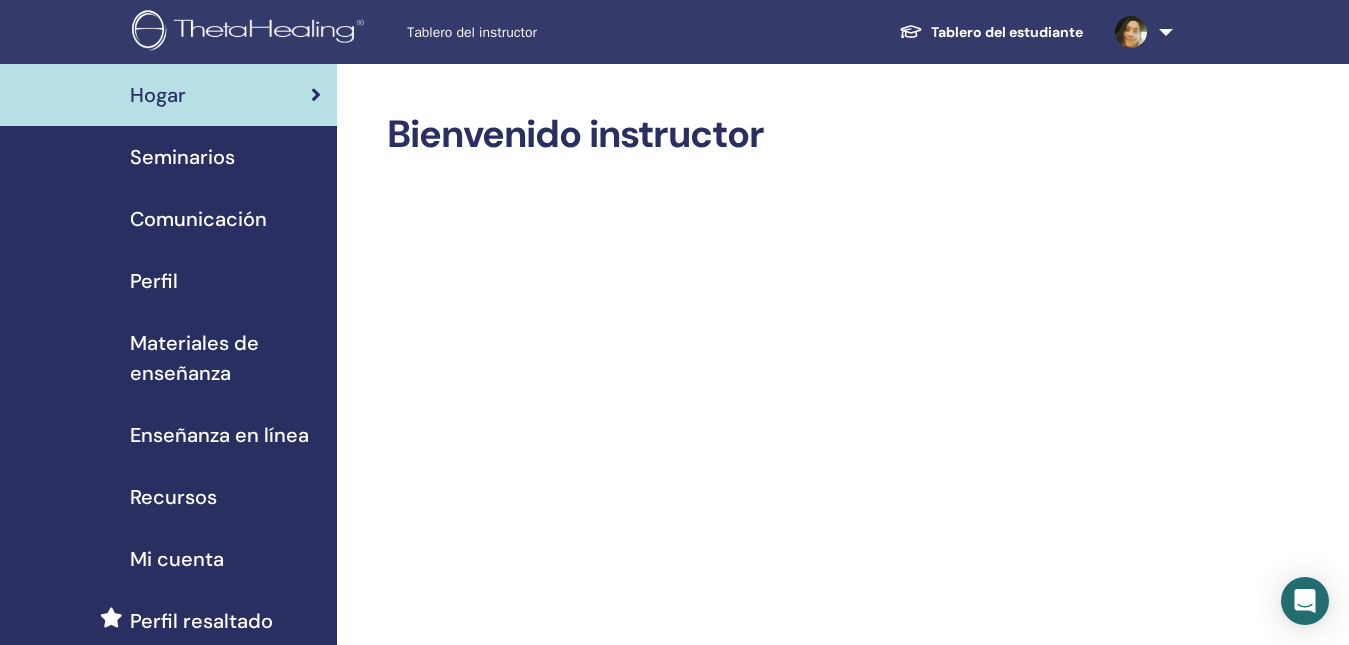 click on "Seminarios" at bounding box center (182, 157) 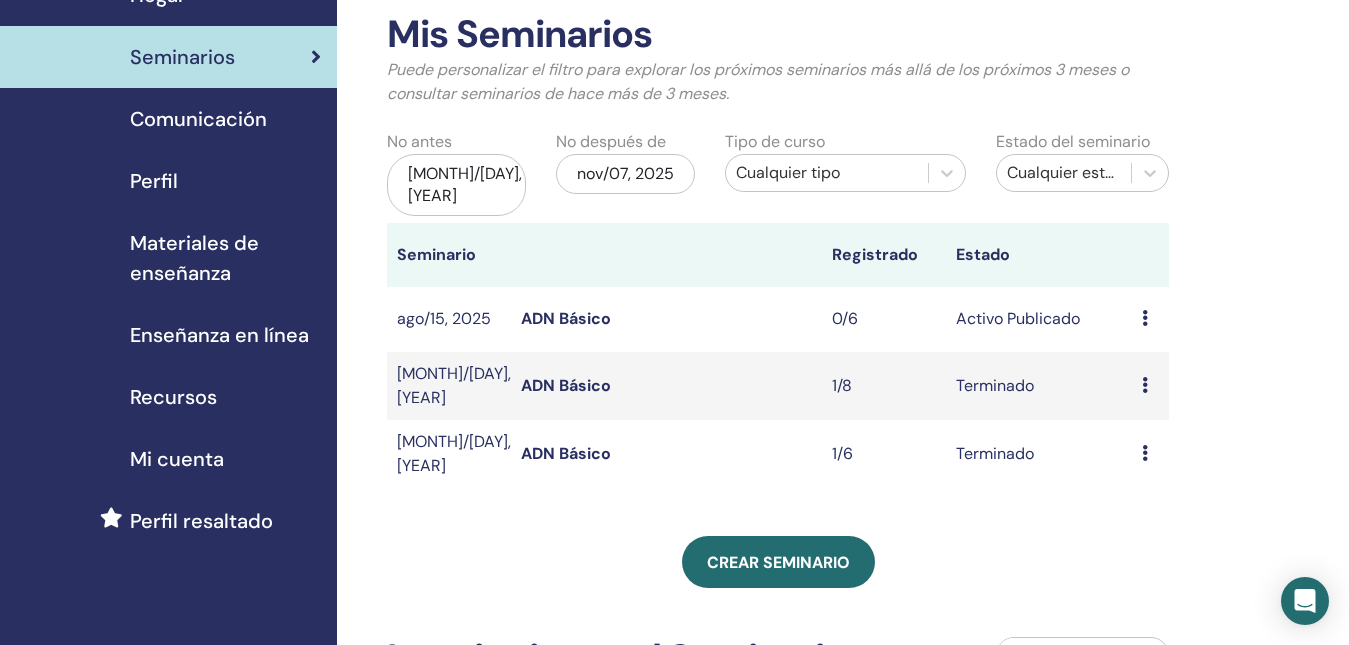 scroll, scrollTop: 200, scrollLeft: 0, axis: vertical 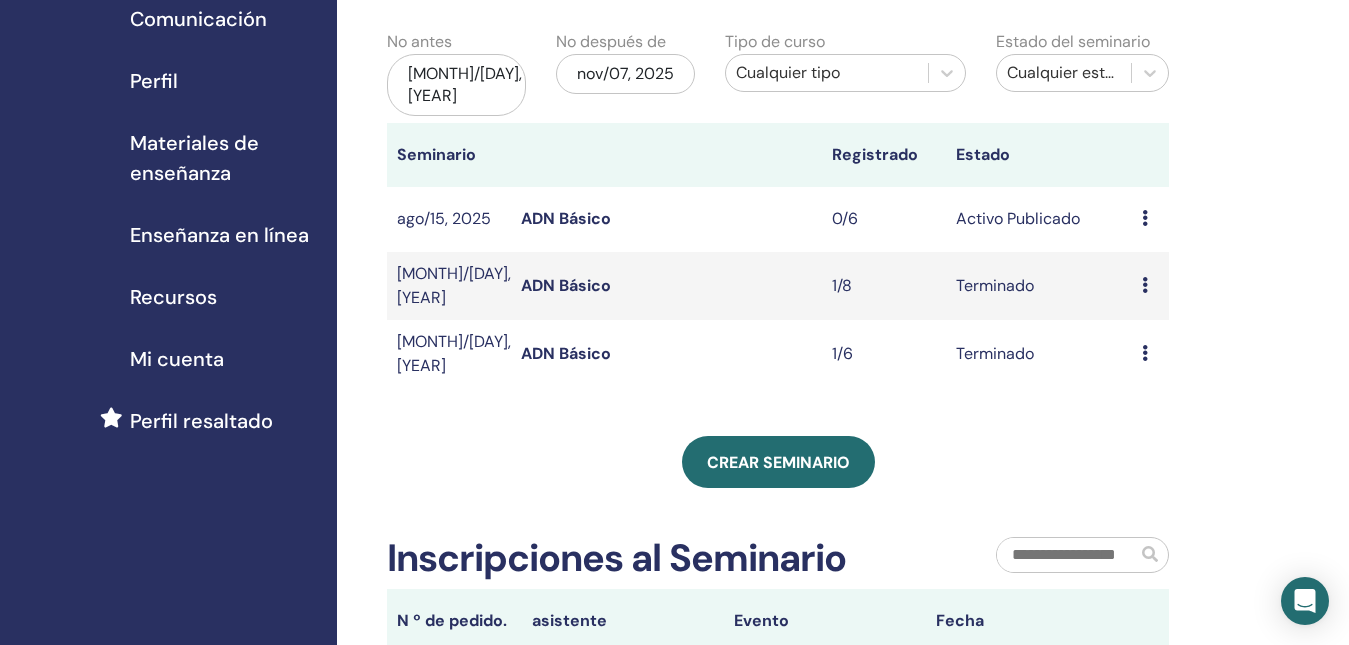 click at bounding box center (1145, 353) 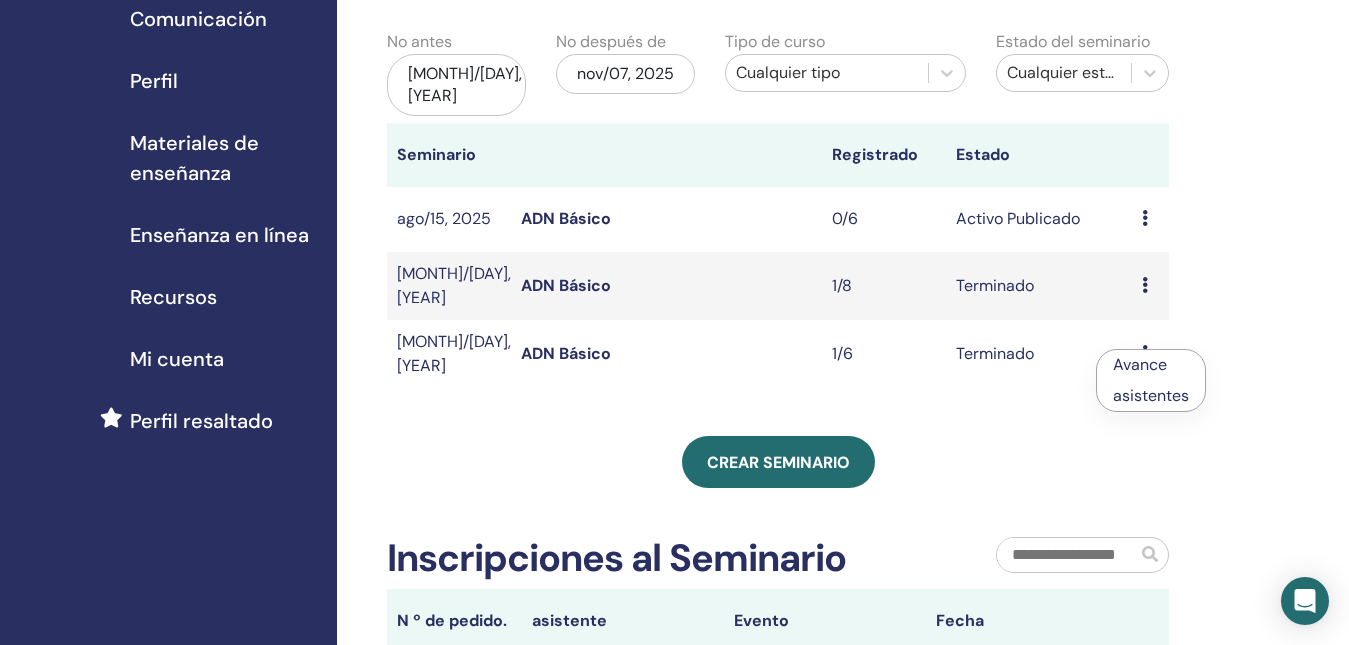 click on "Crear seminario" at bounding box center [778, 462] 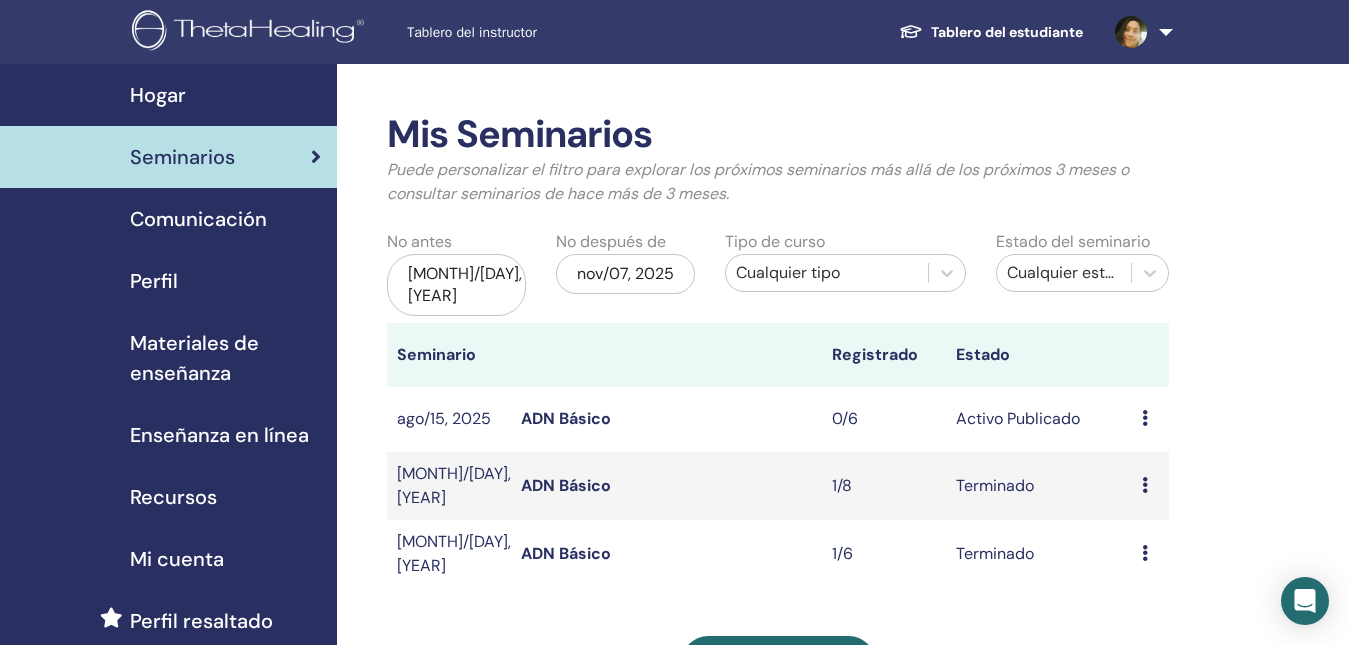scroll, scrollTop: 100, scrollLeft: 0, axis: vertical 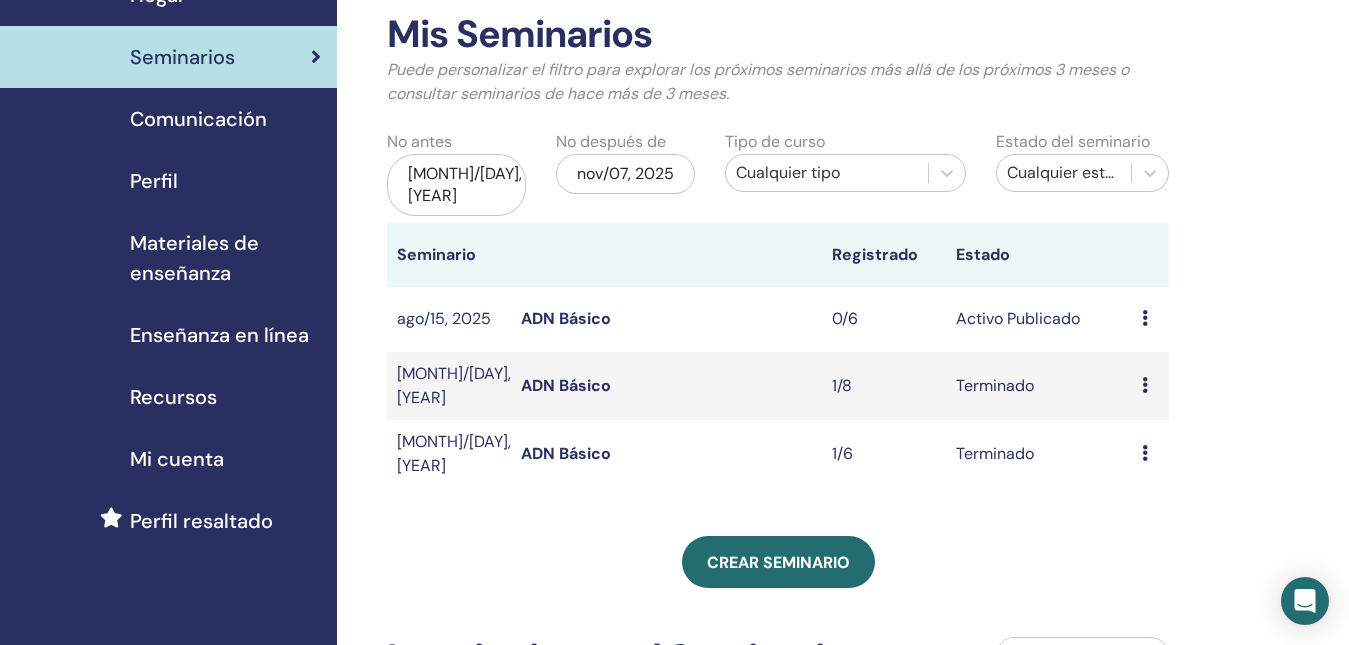 click on "Perfil resaltado" at bounding box center (201, 521) 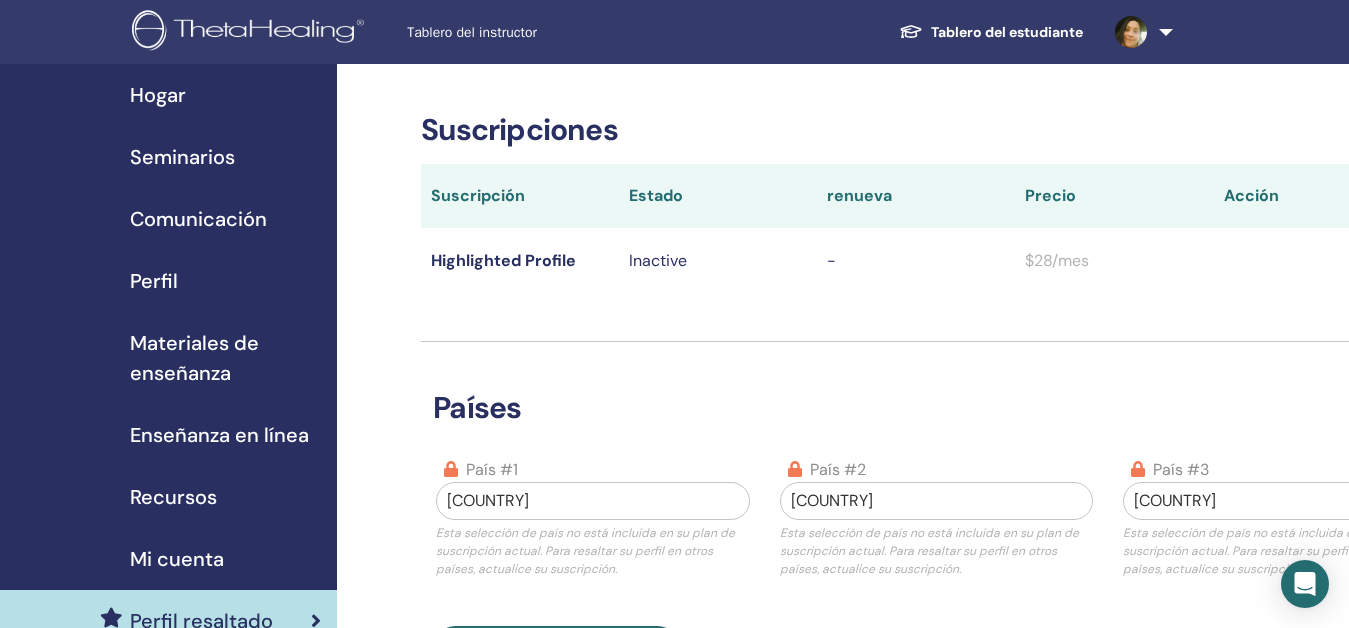 scroll, scrollTop: 300, scrollLeft: 0, axis: vertical 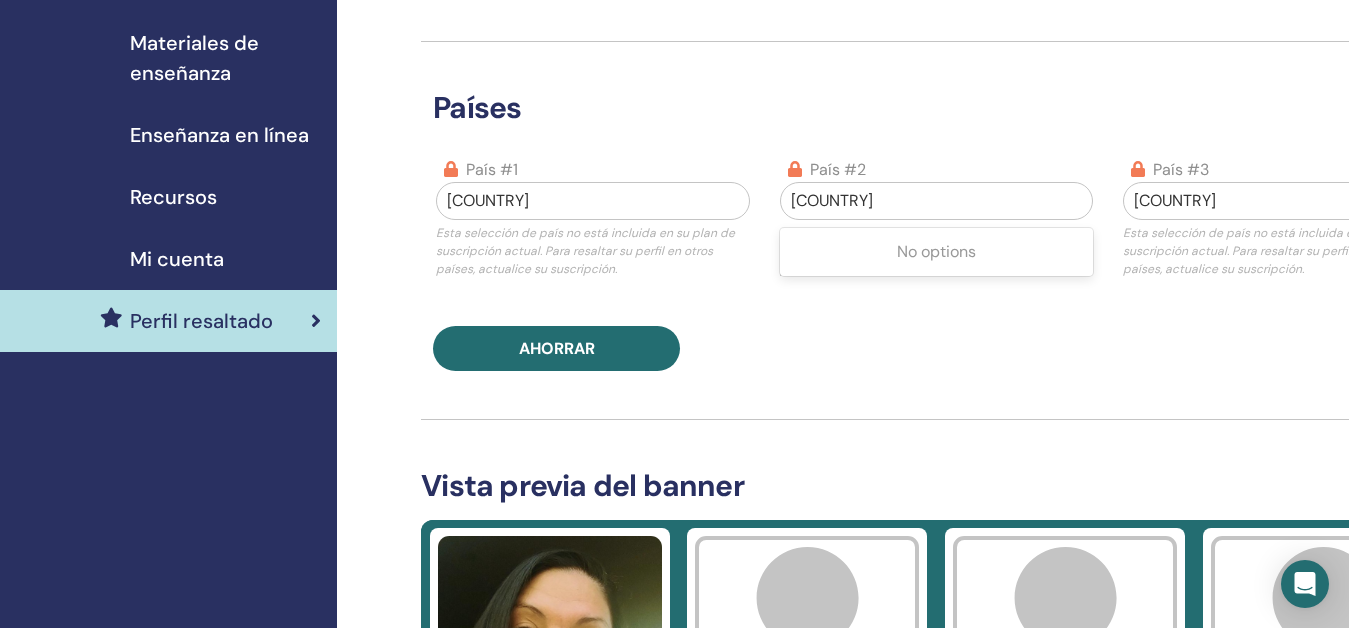 click on "[COUNTRY]" at bounding box center (936, 201) 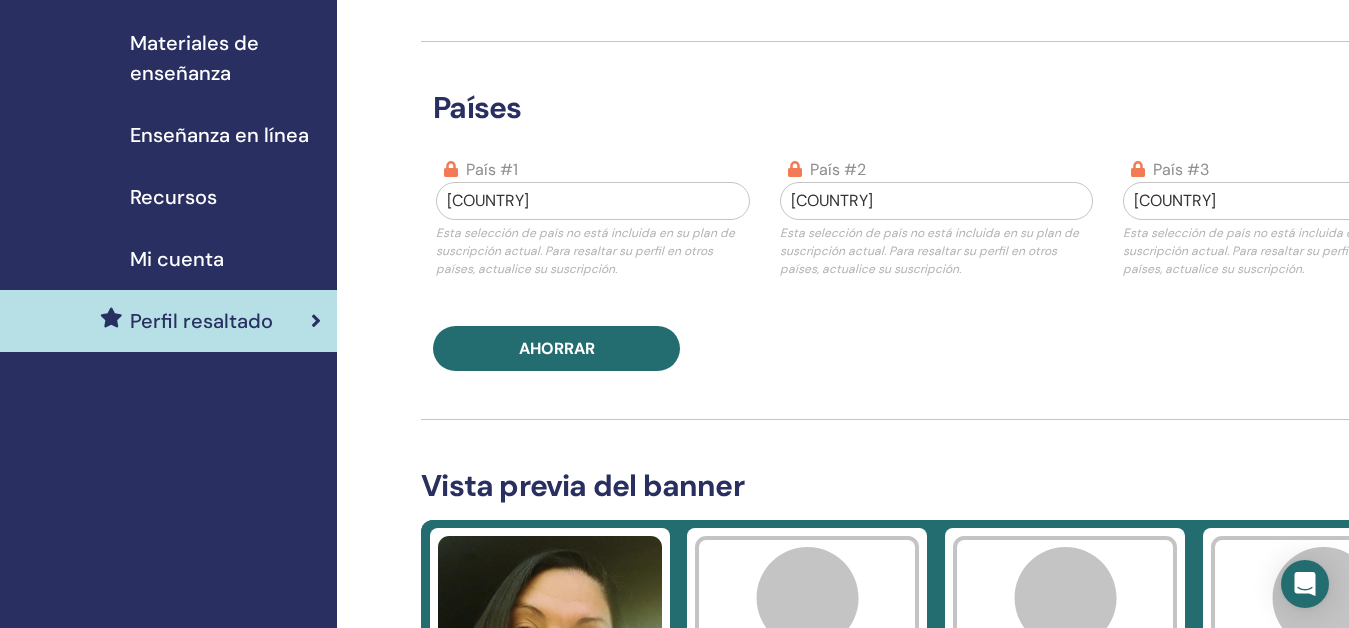 click at bounding box center (936, 201) 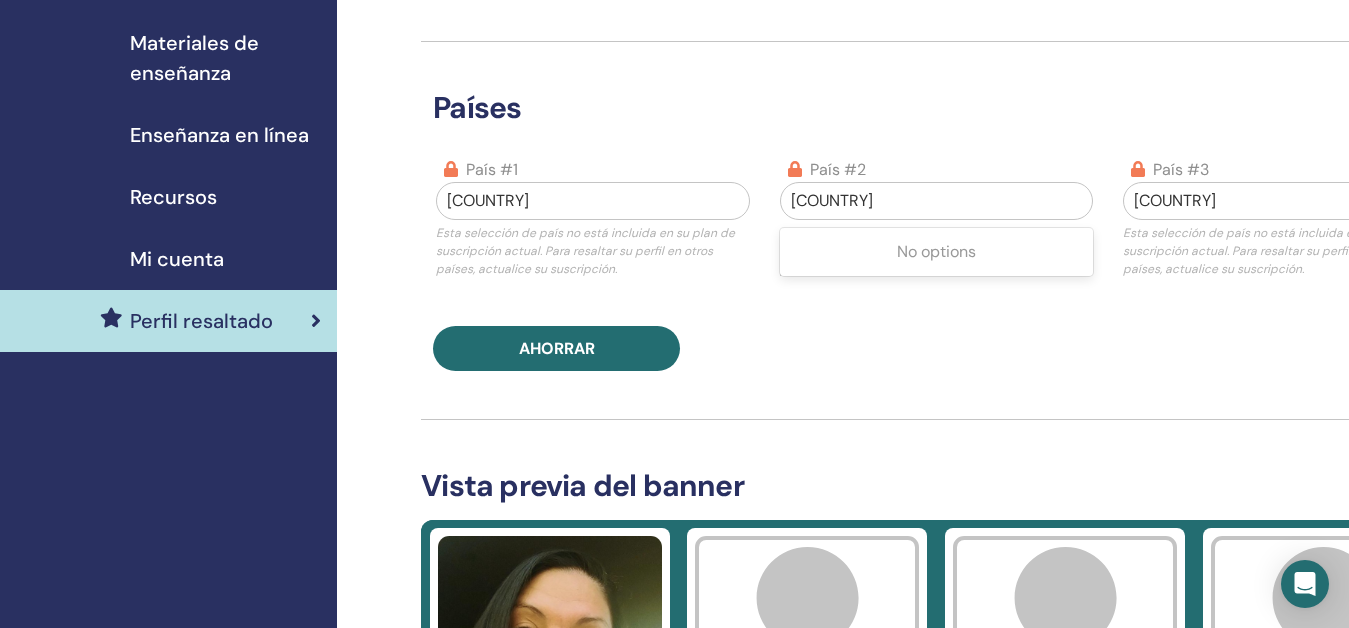 click at bounding box center (936, 201) 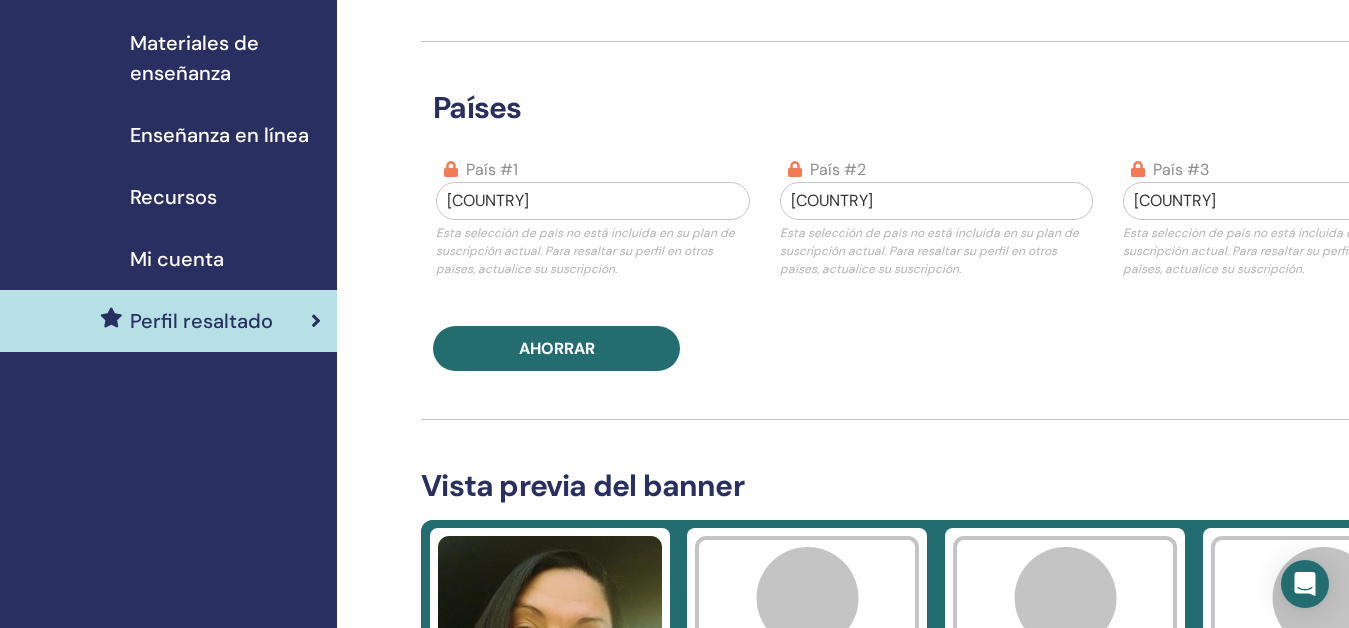 click at bounding box center [936, 201] 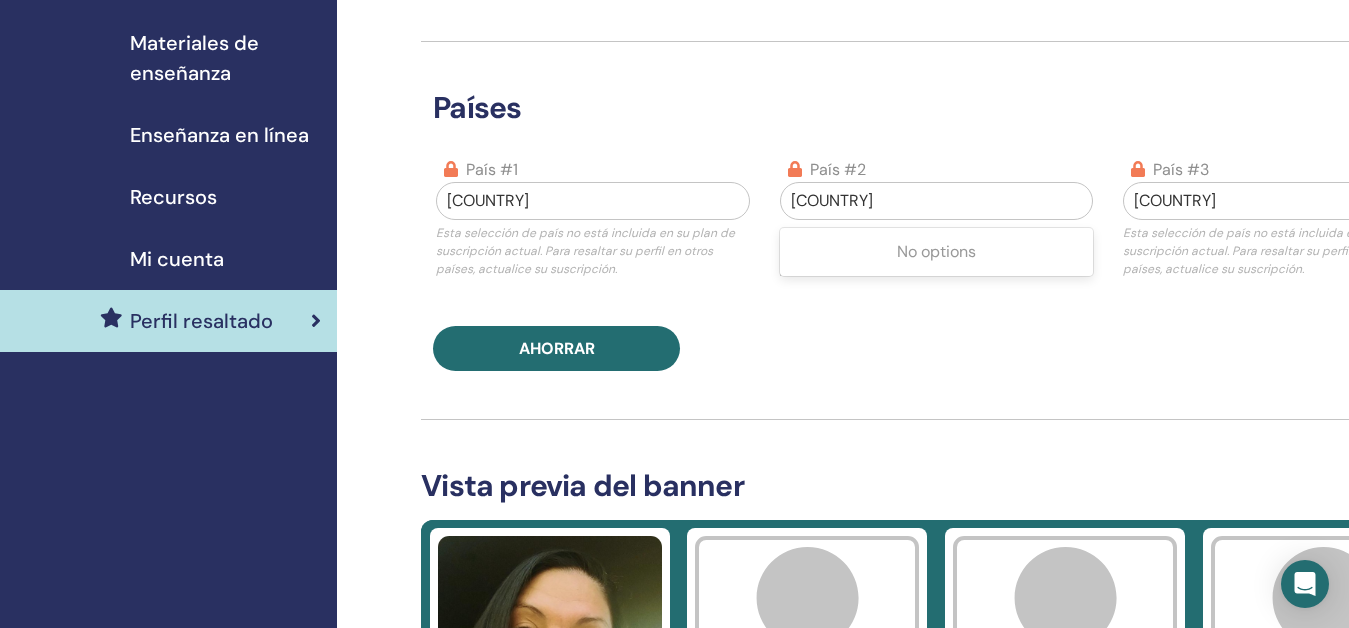 click on "No options" at bounding box center (936, 252) 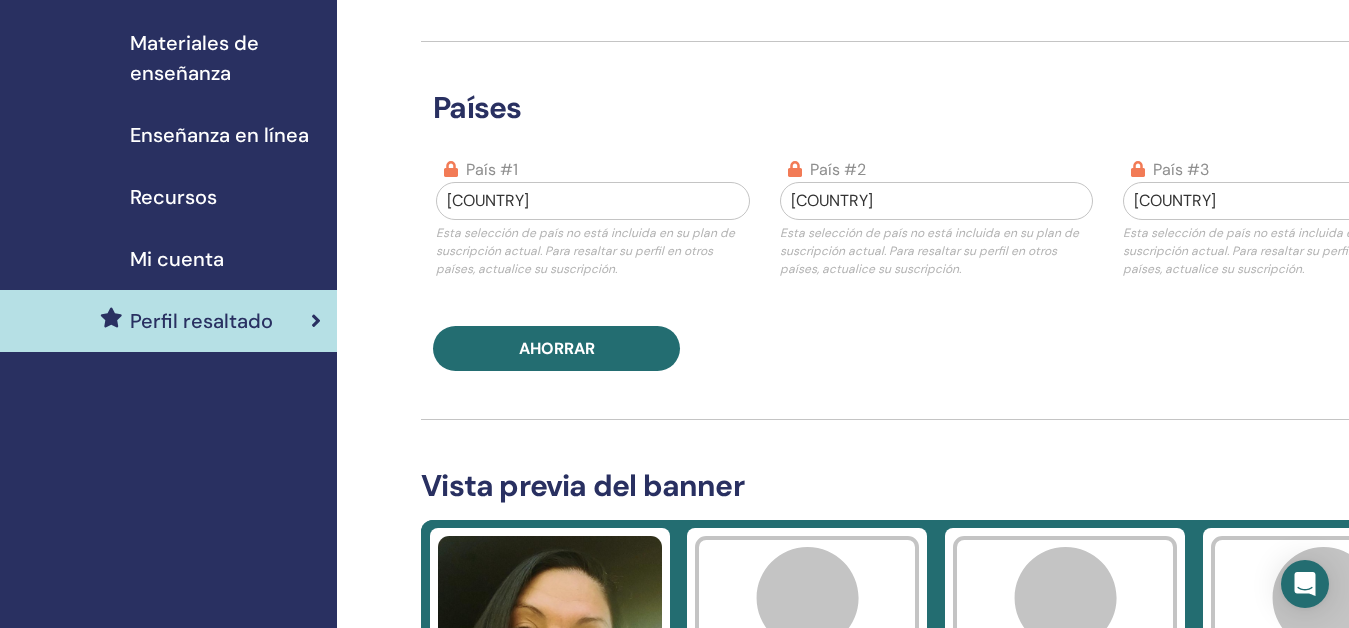 click at bounding box center [936, 201] 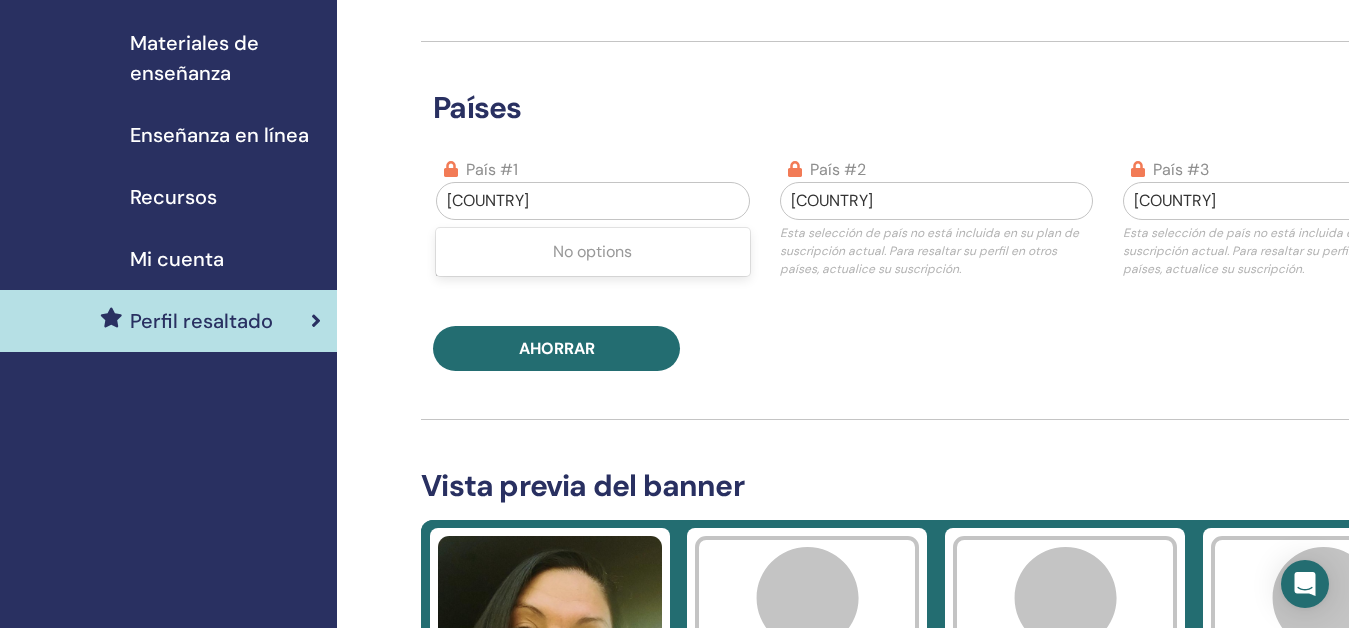drag, startPoint x: 570, startPoint y: 191, endPoint x: 561, endPoint y: 198, distance: 11.401754 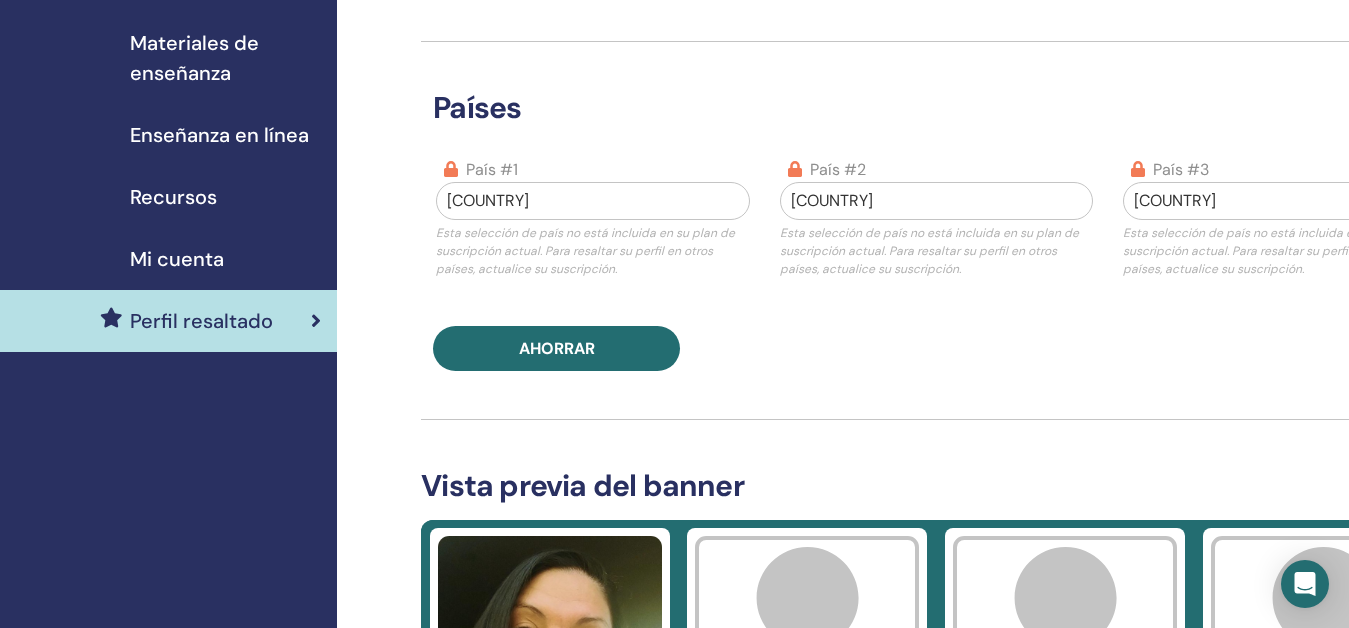 click at bounding box center (592, 201) 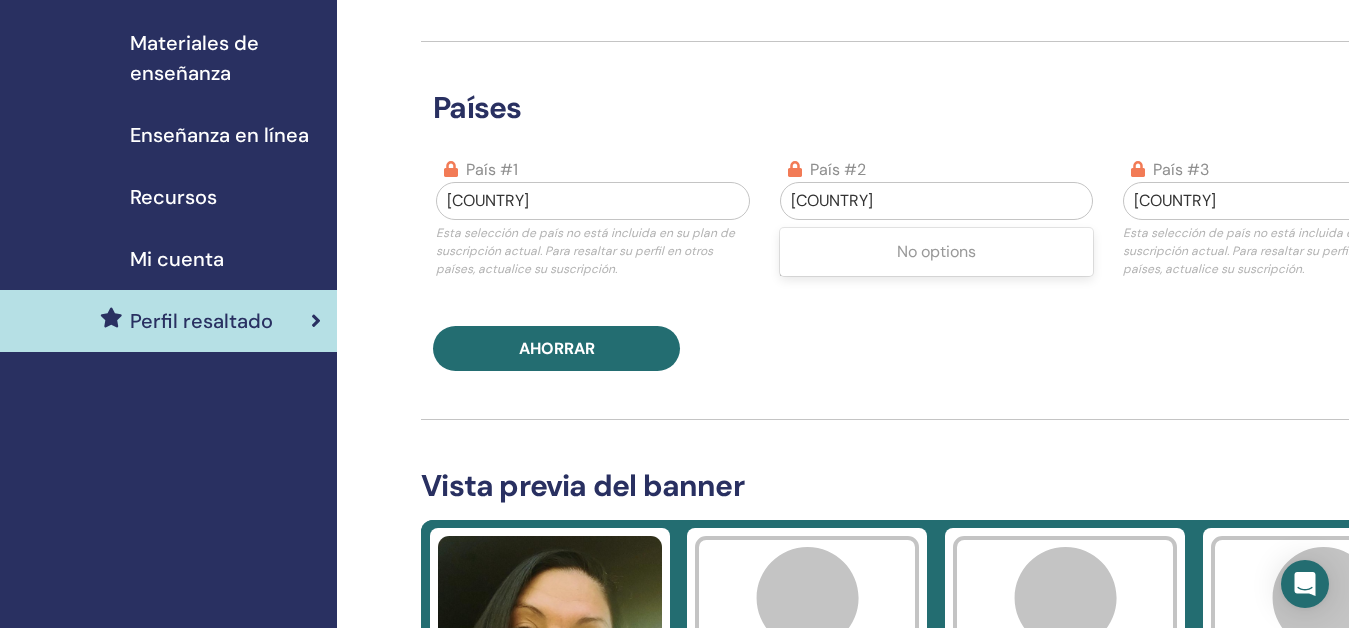 click at bounding box center [936, 201] 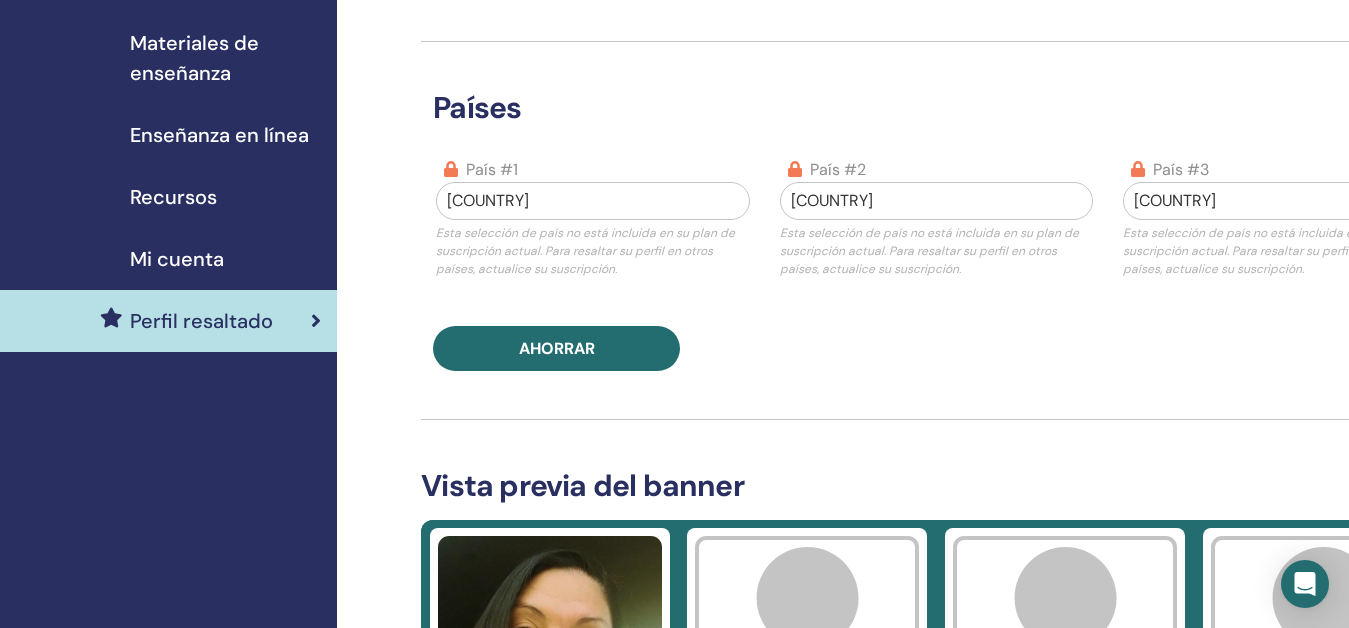 click on "país #2" at bounding box center [838, 170] 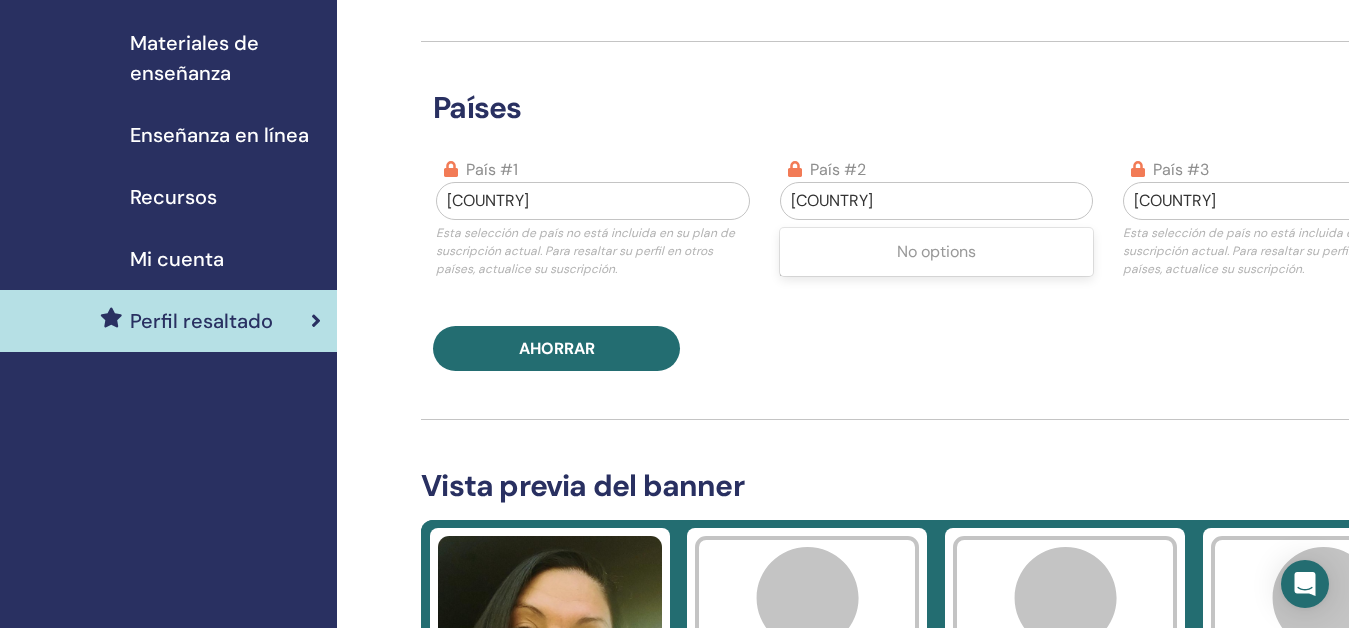 click at bounding box center (936, 201) 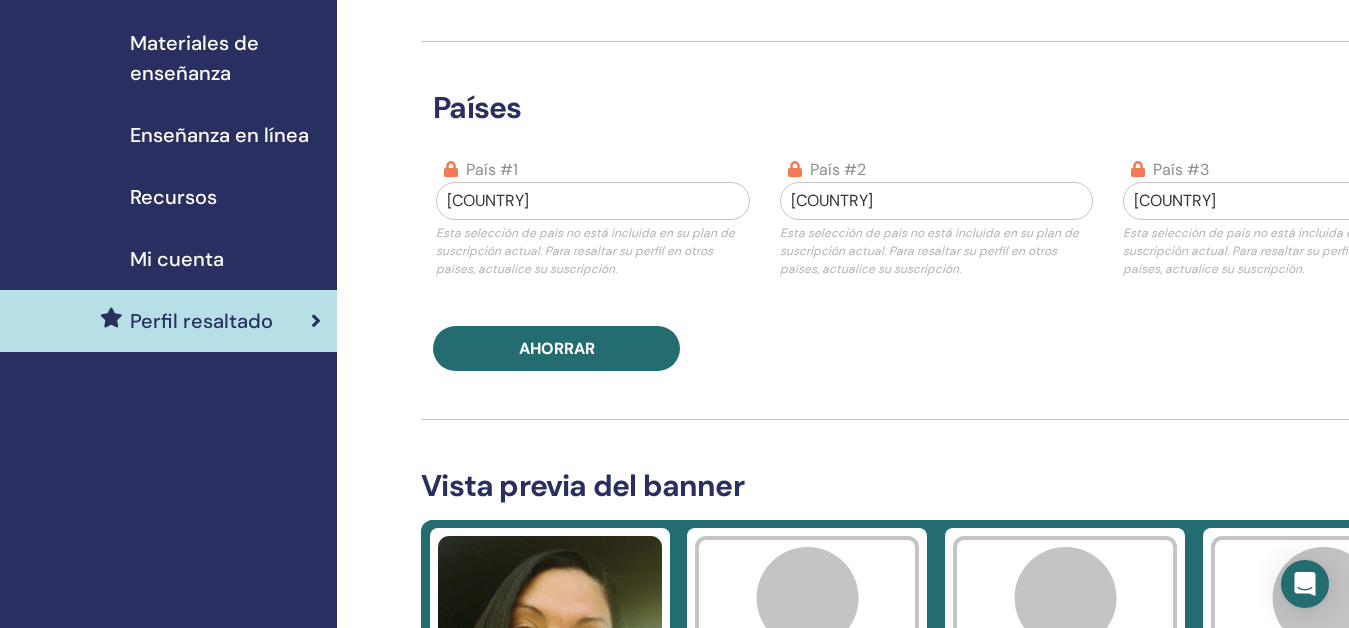 click at bounding box center (936, 201) 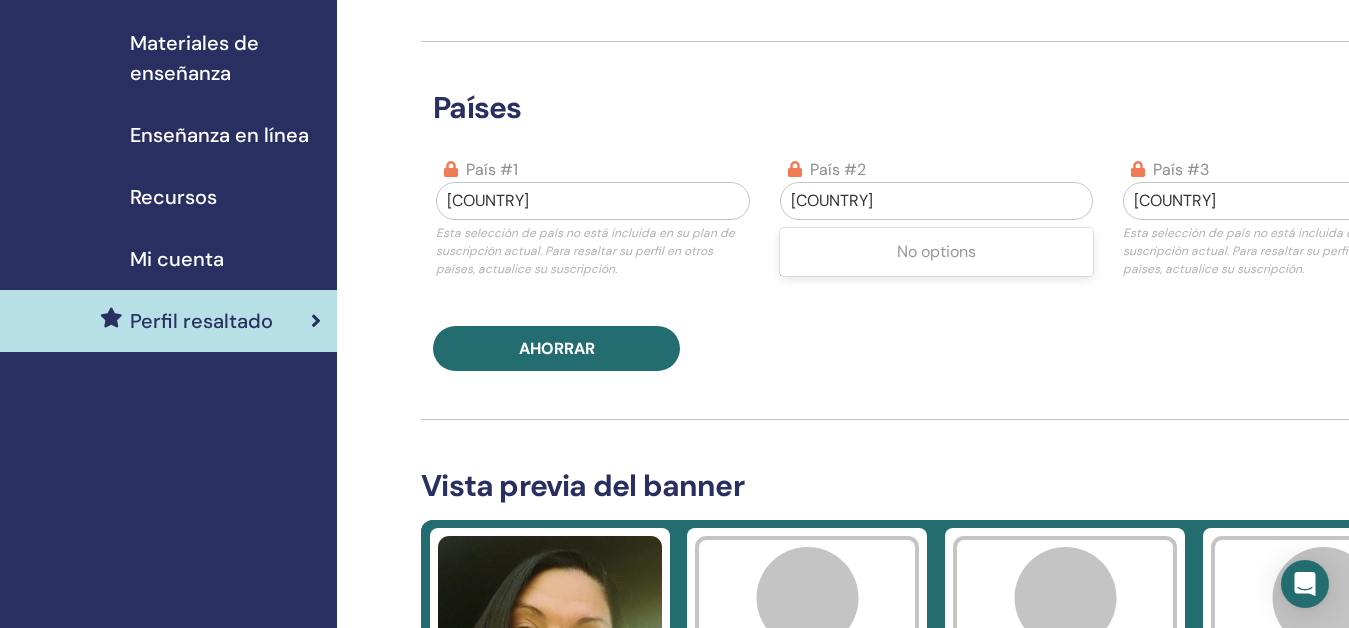 click at bounding box center (936, 201) 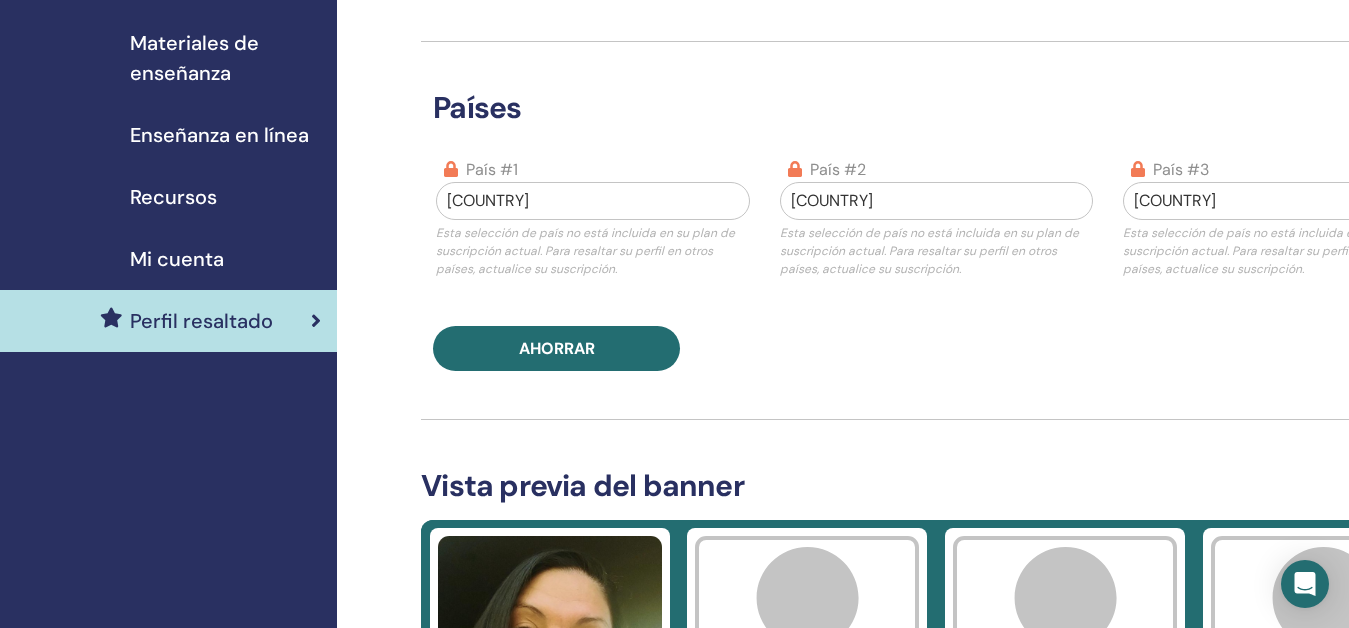 click at bounding box center [936, 201] 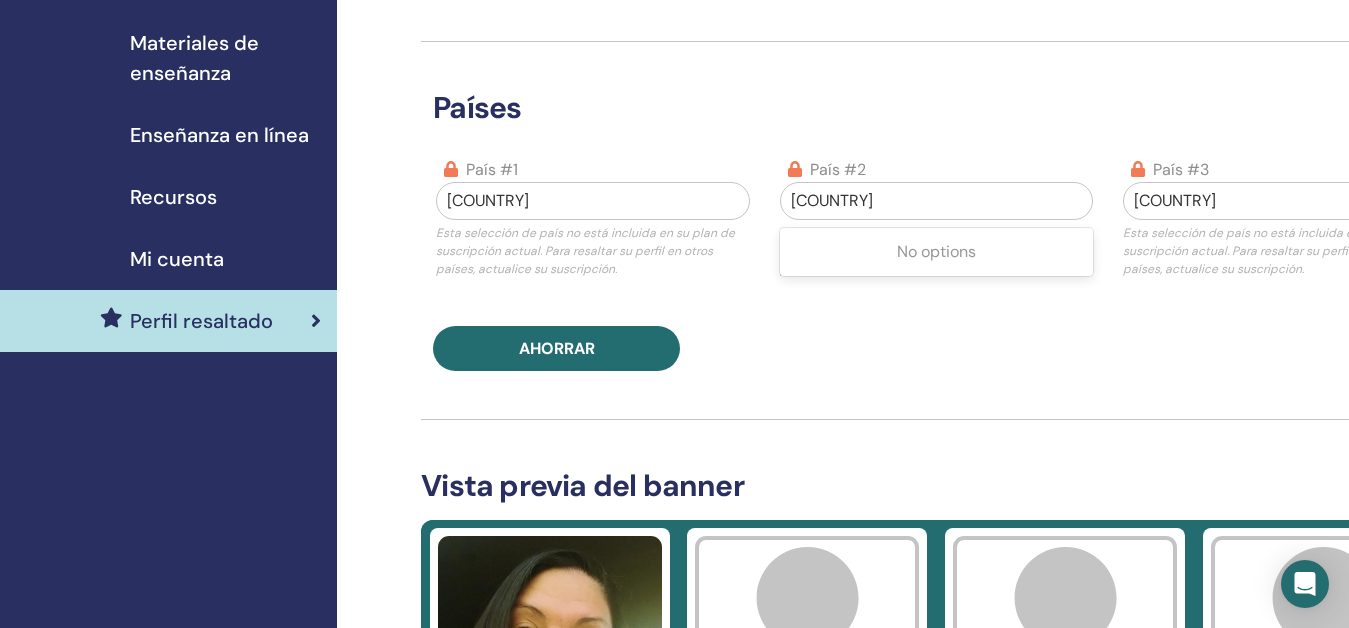 click at bounding box center (936, 201) 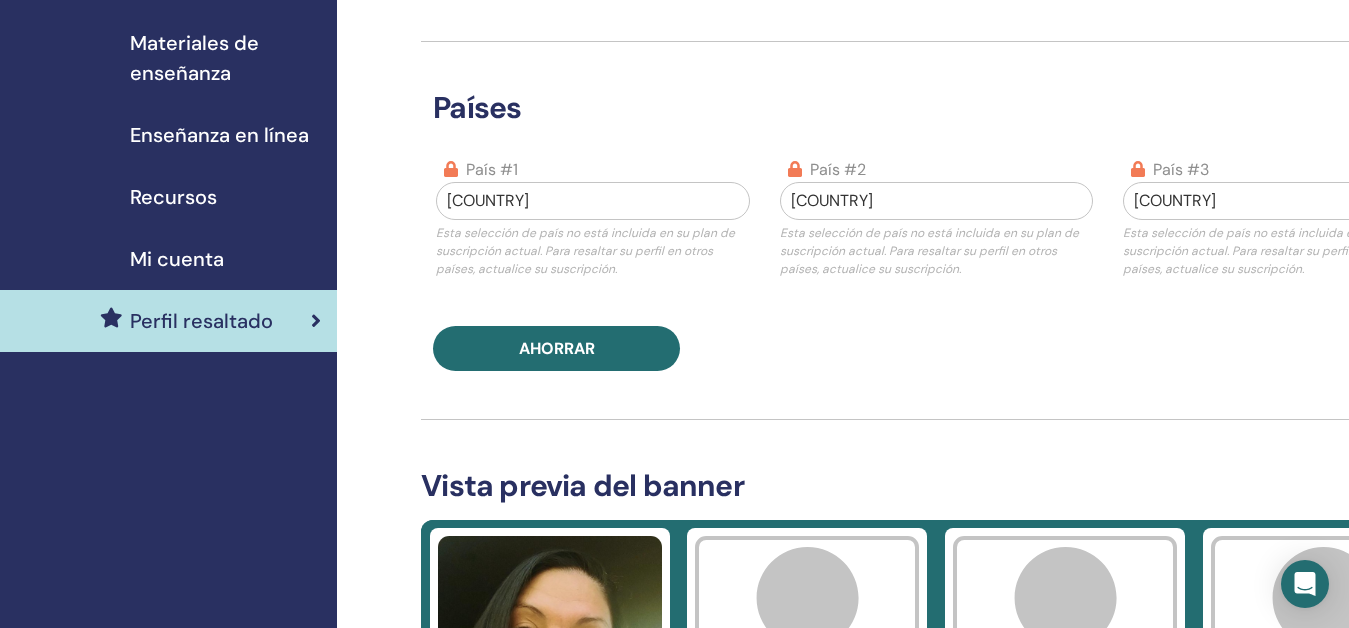 click at bounding box center [936, 201] 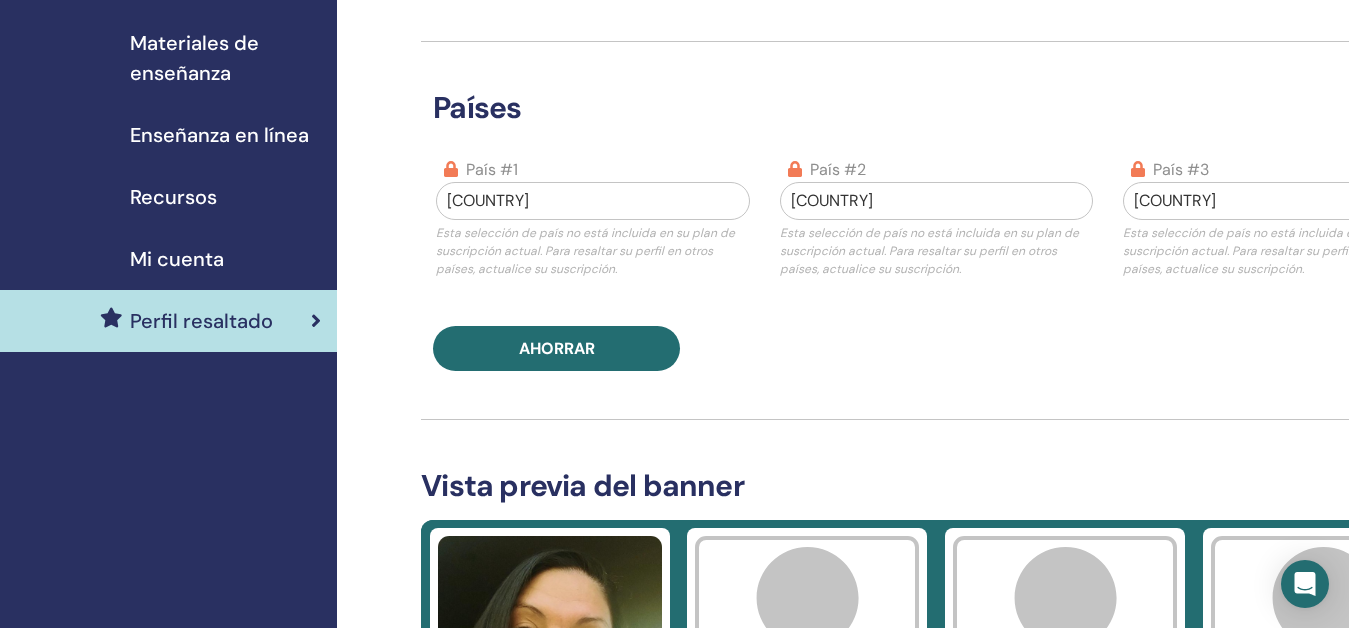 click at bounding box center [936, 201] 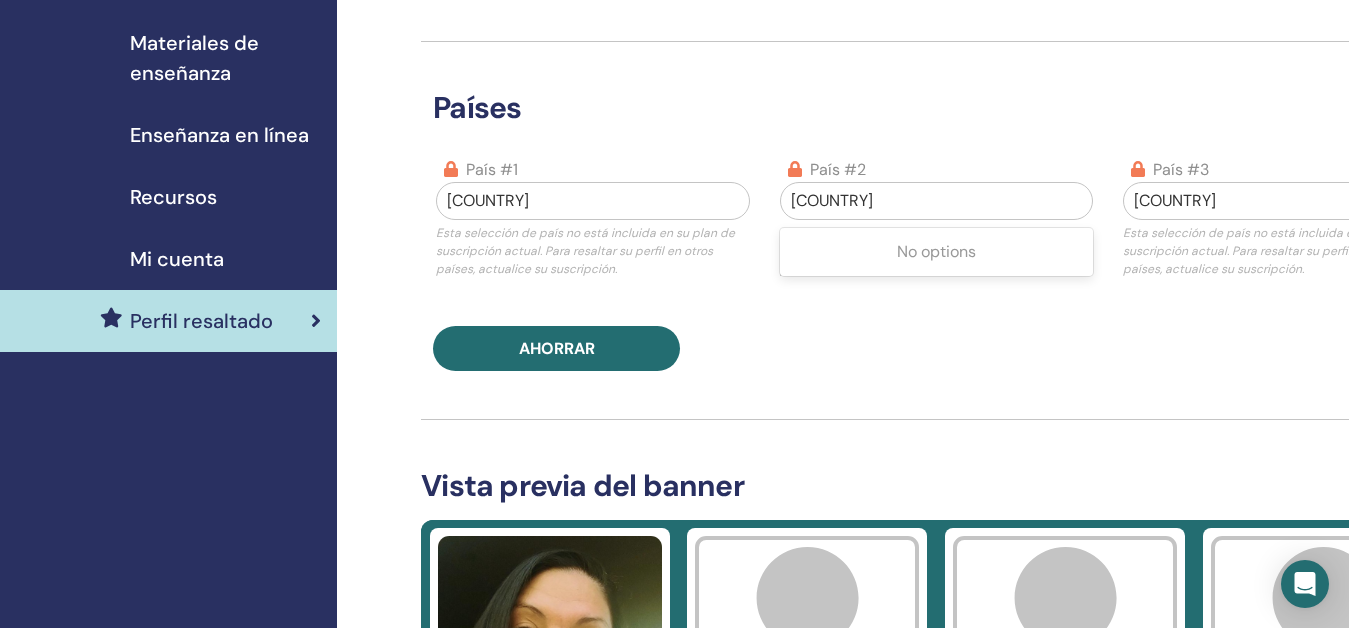 click at bounding box center [936, 201] 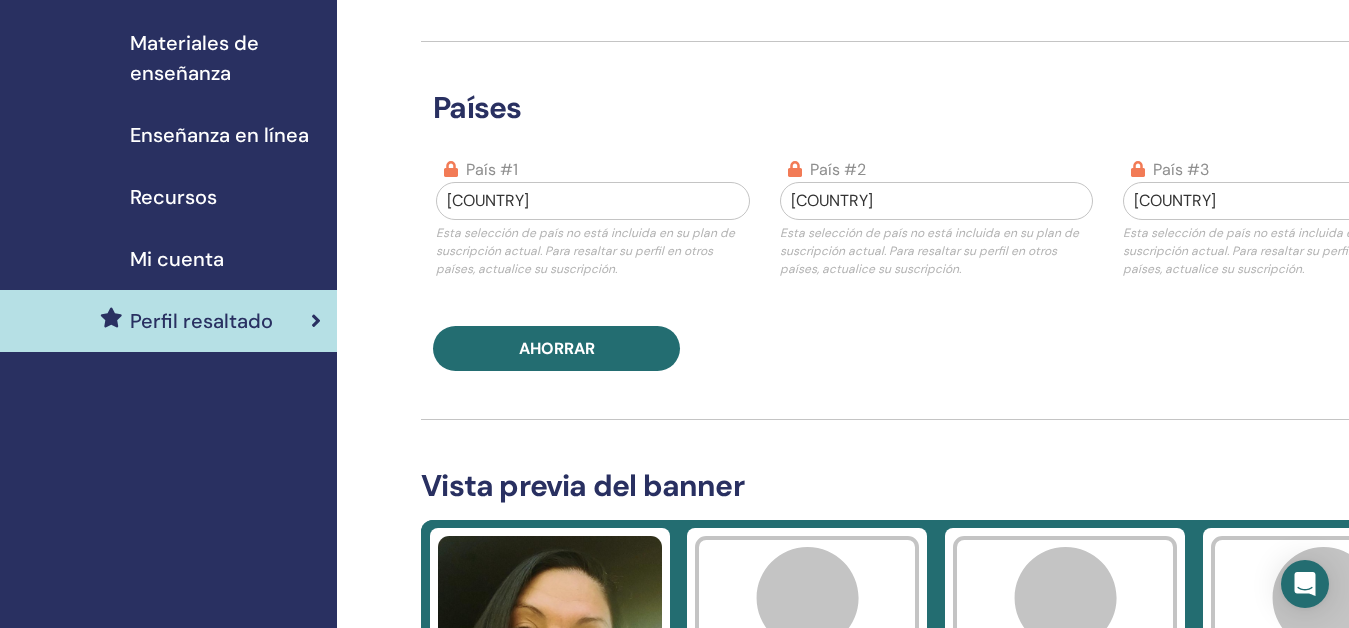 click at bounding box center [936, 201] 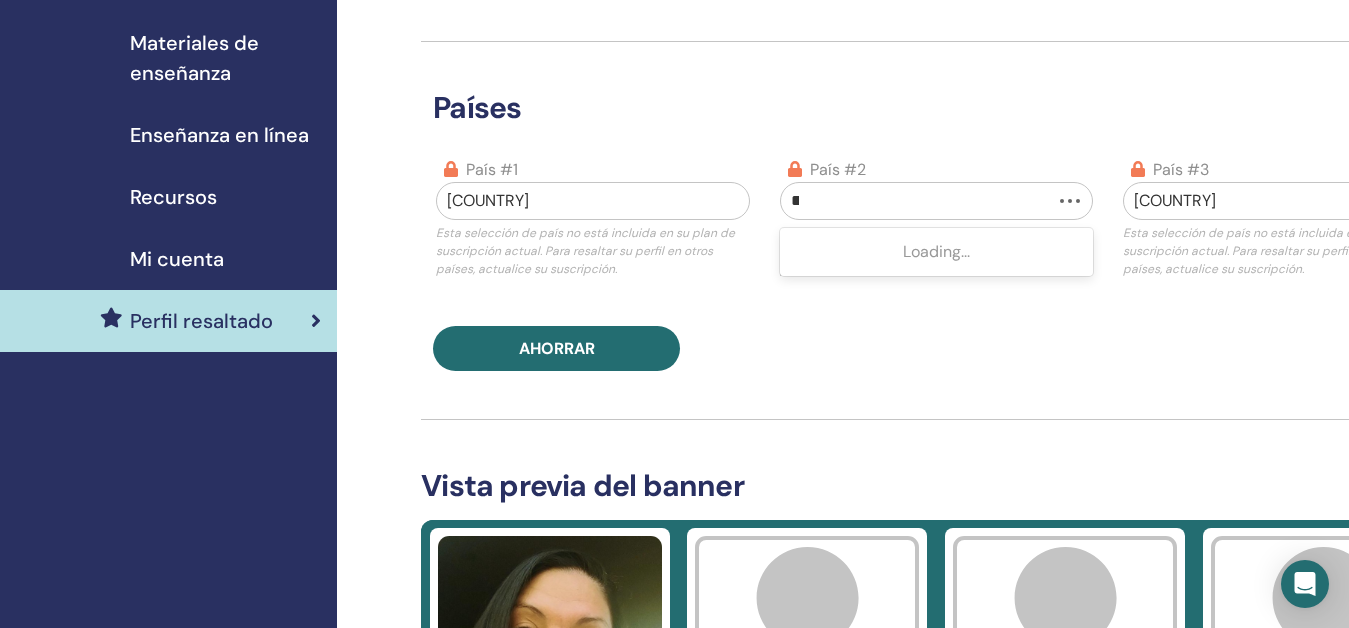 type on "*" 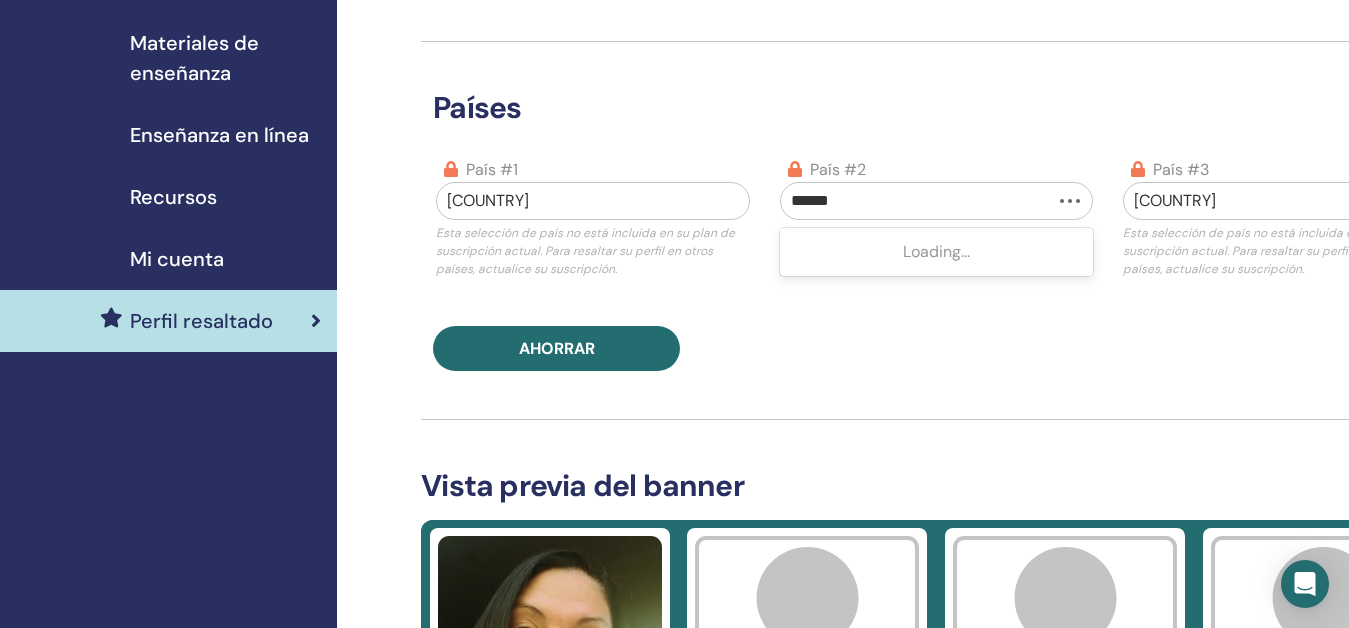type on "******" 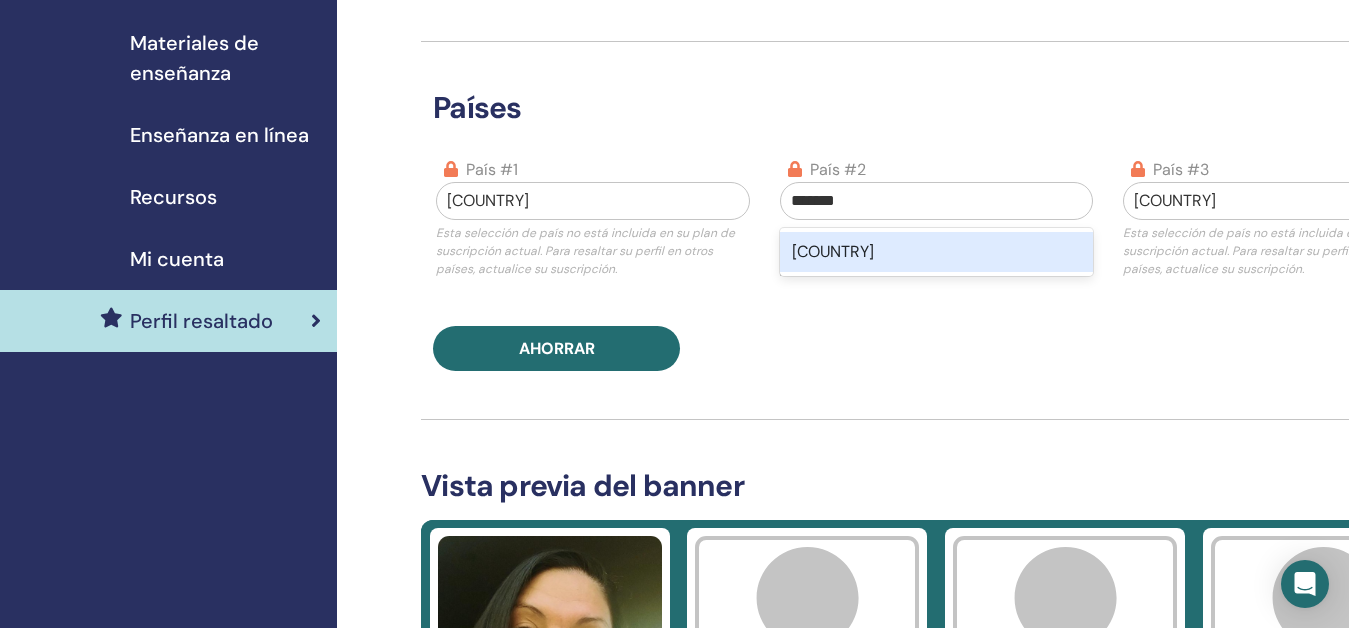 click on "[COUNTRY]" at bounding box center [936, 252] 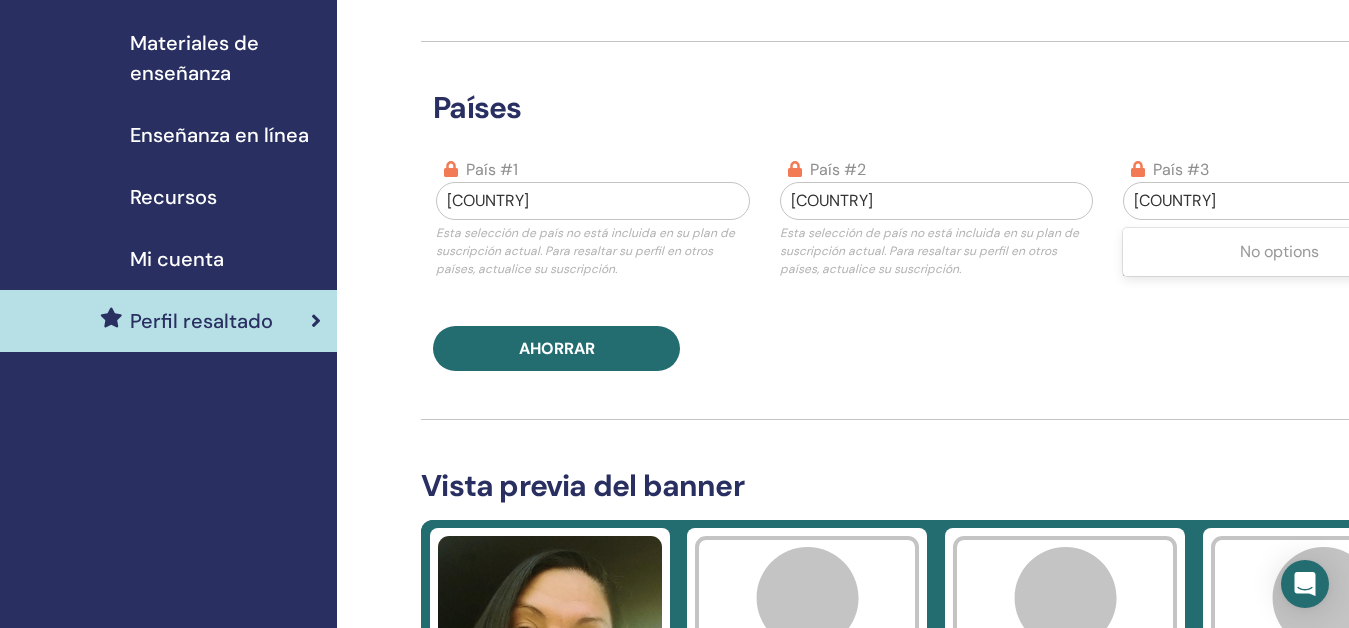 click at bounding box center (1279, 201) 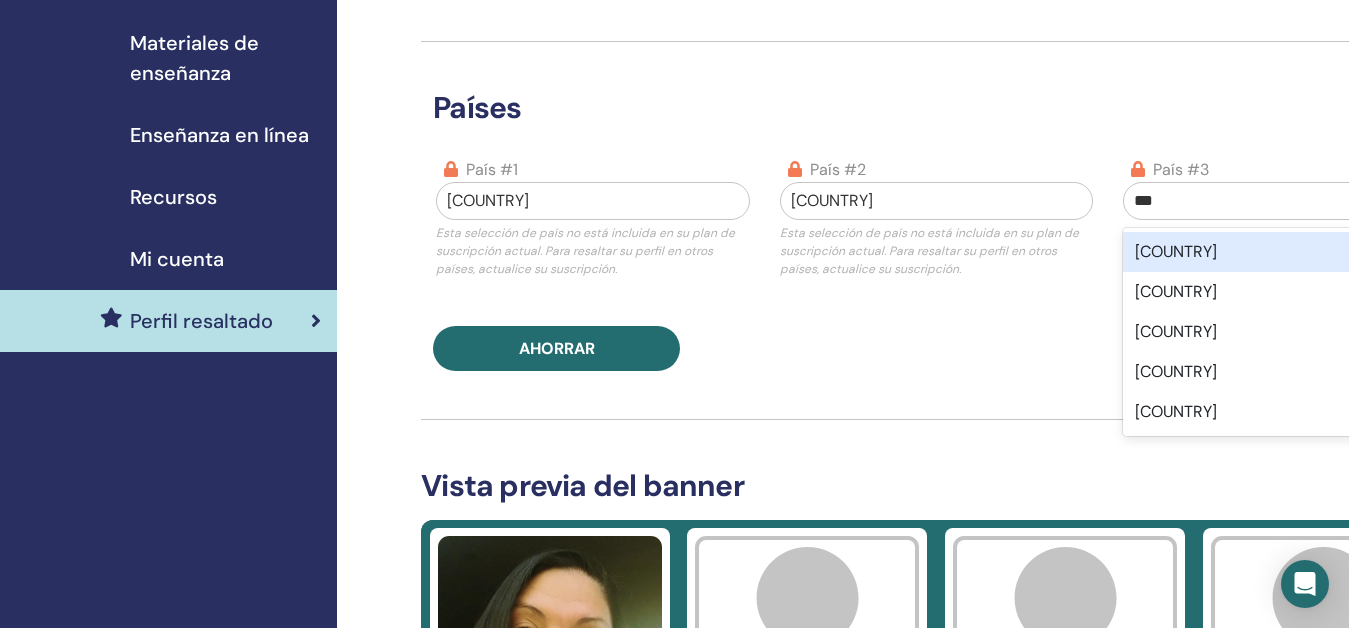 type on "****" 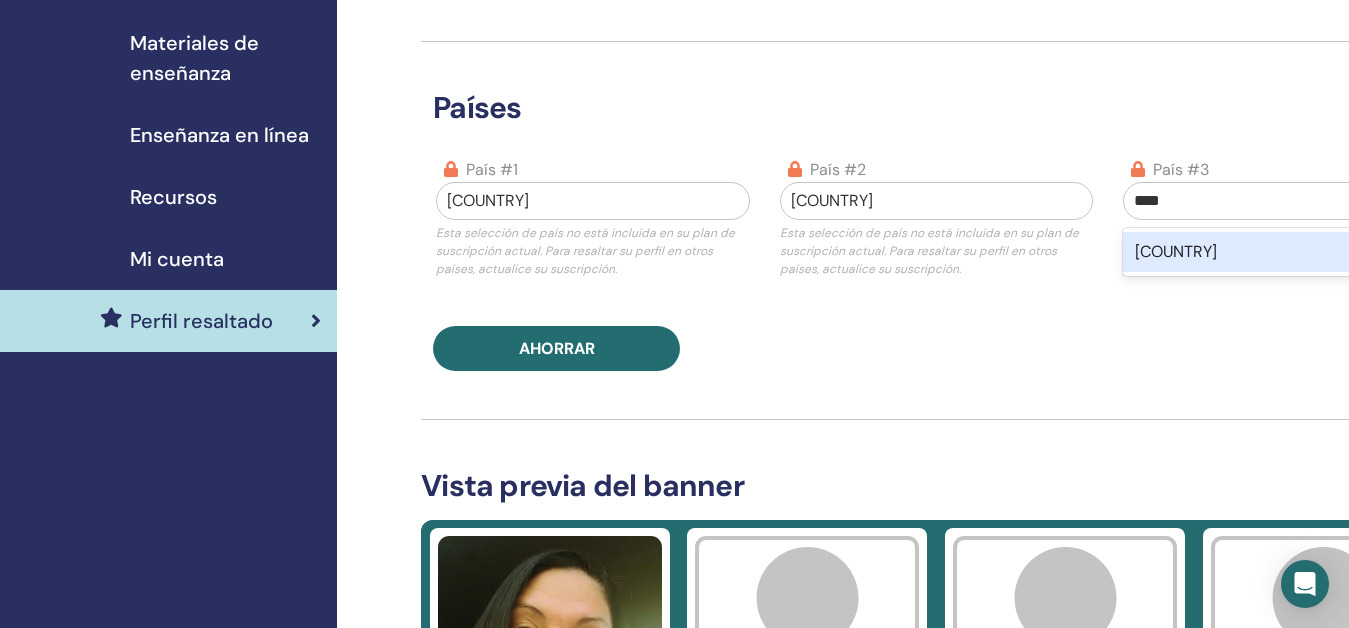 click on "[COUNTRY]" at bounding box center [1279, 252] 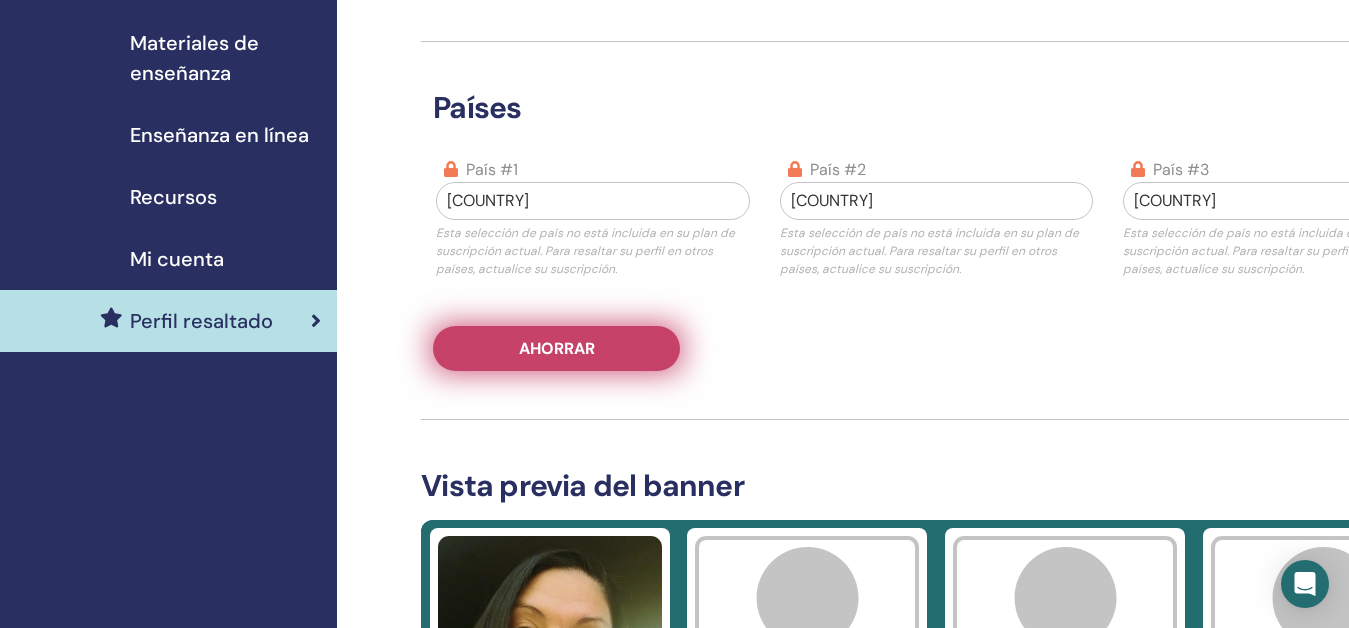 click on "Ahorrar" at bounding box center [556, 348] 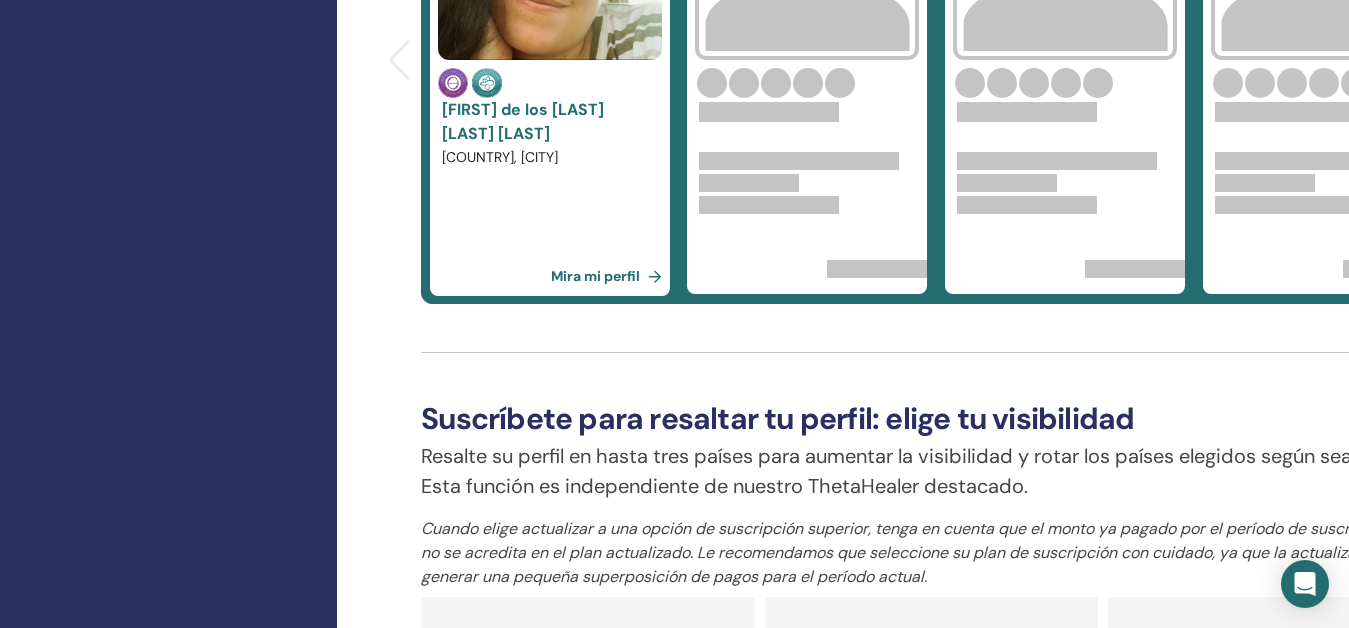 scroll, scrollTop: 900, scrollLeft: 0, axis: vertical 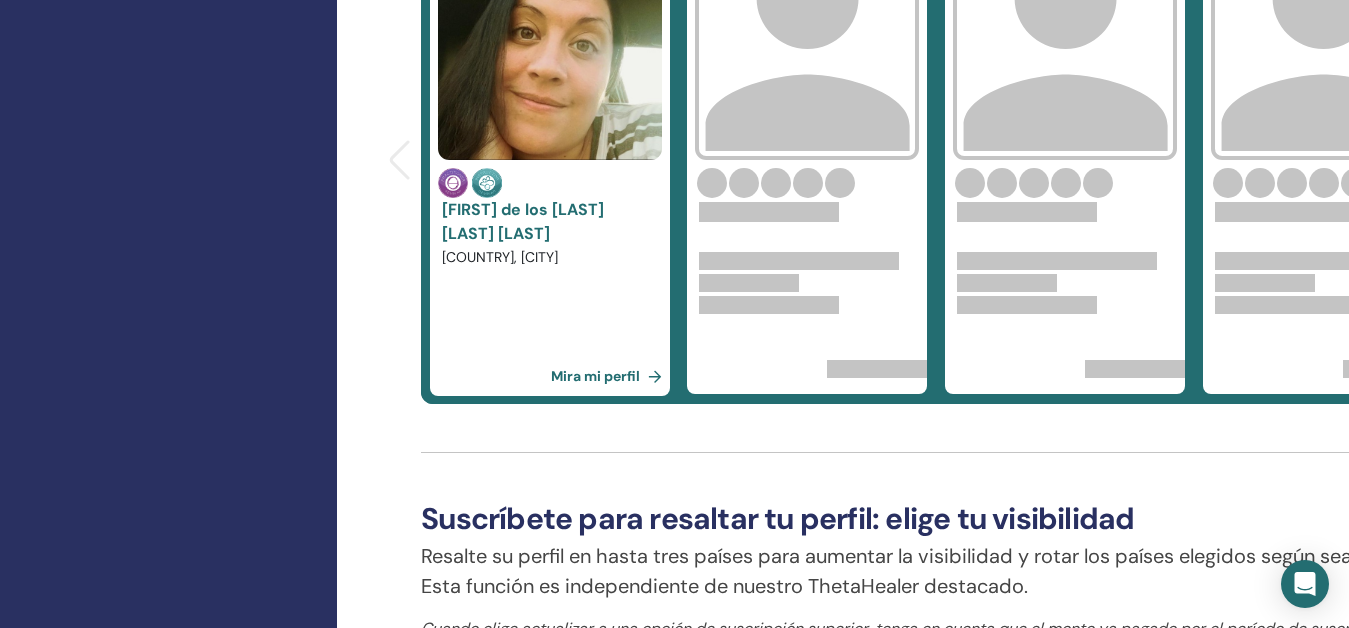 click on "Mira mi perfil" at bounding box center [610, 376] 